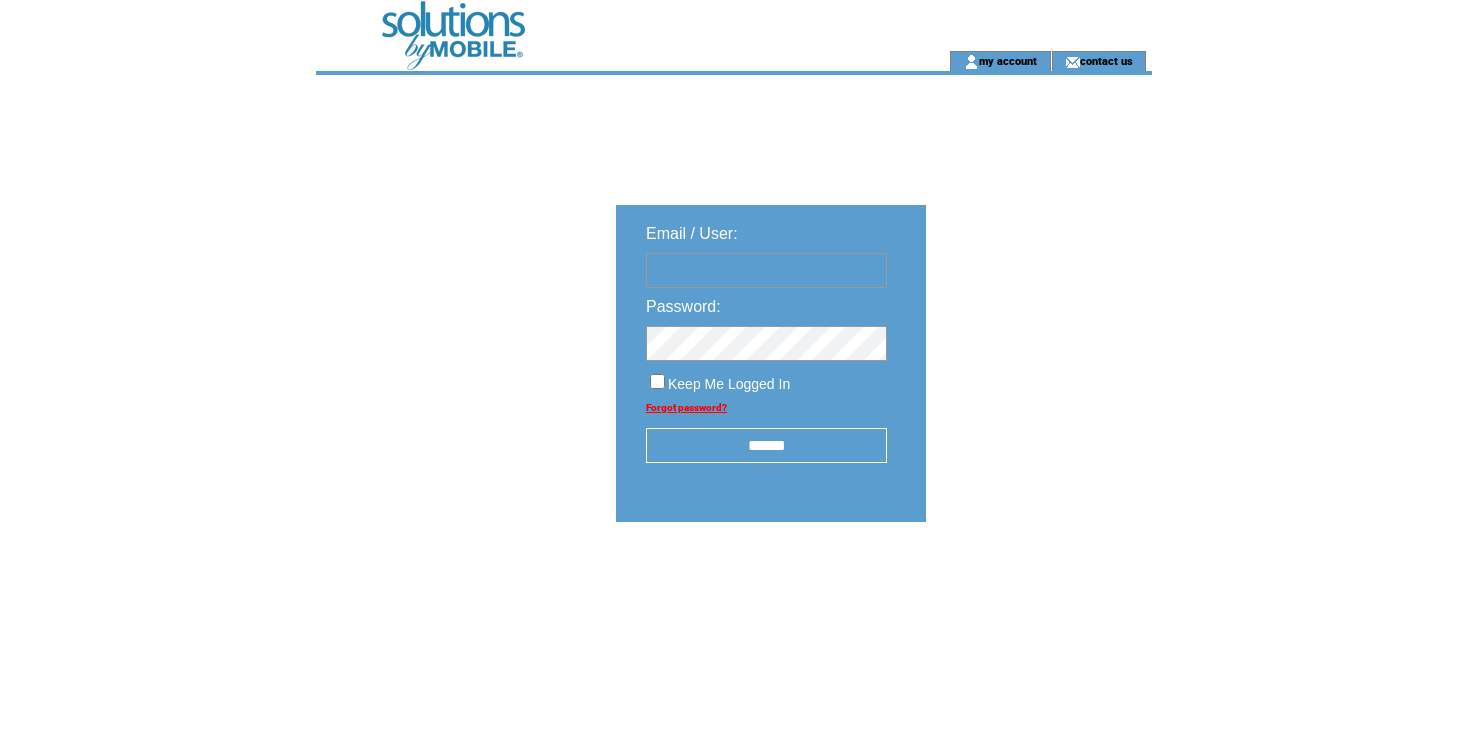 click at bounding box center [766, 270] 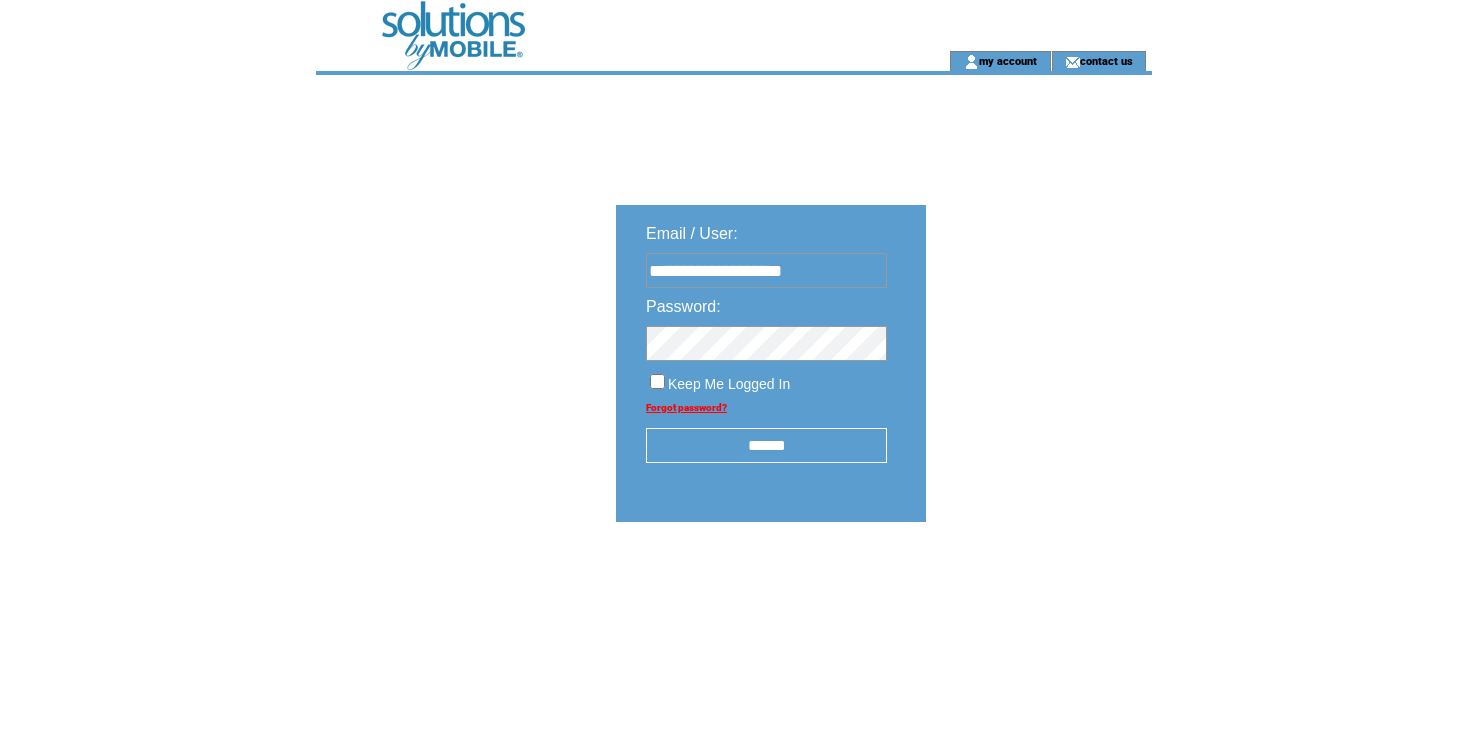 type on "**********" 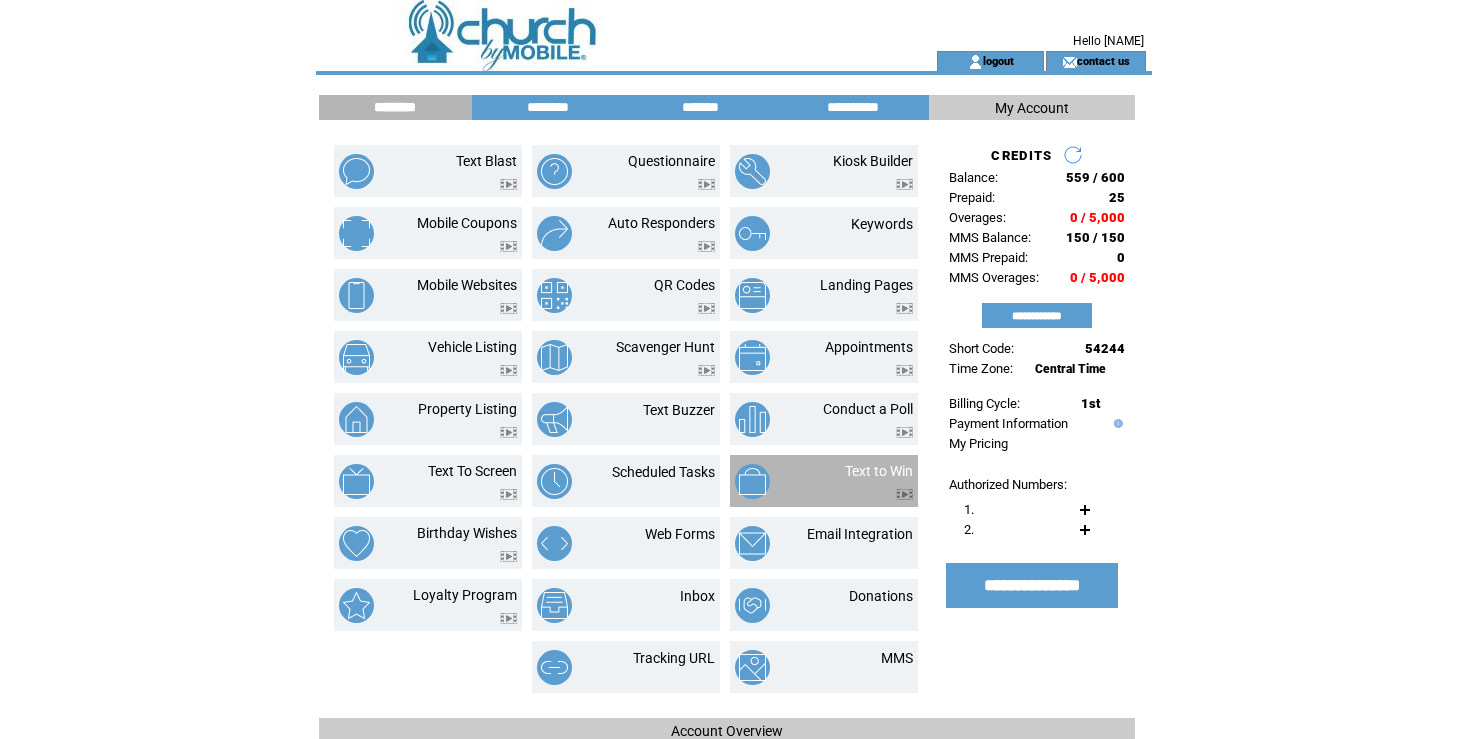 scroll, scrollTop: 0, scrollLeft: 0, axis: both 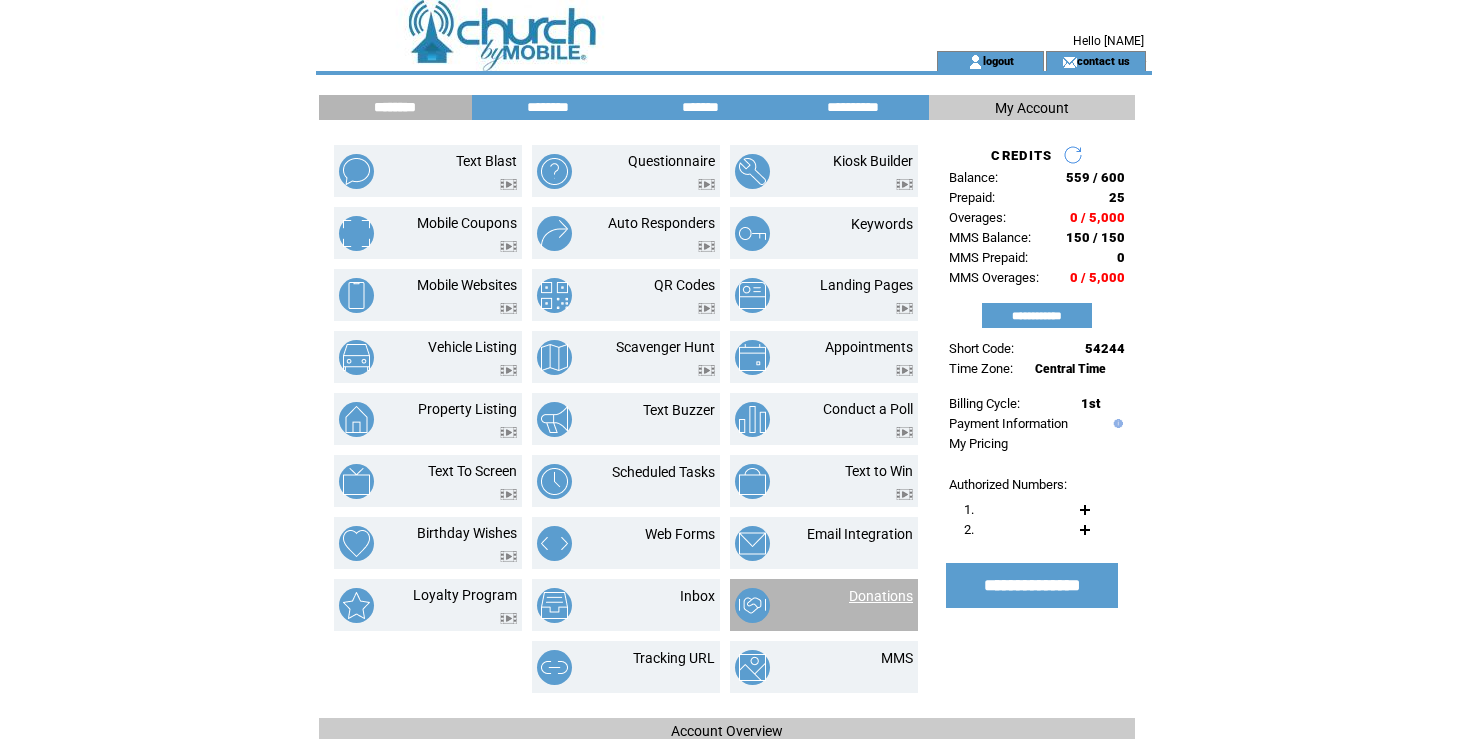 click on "Donations" at bounding box center [881, 596] 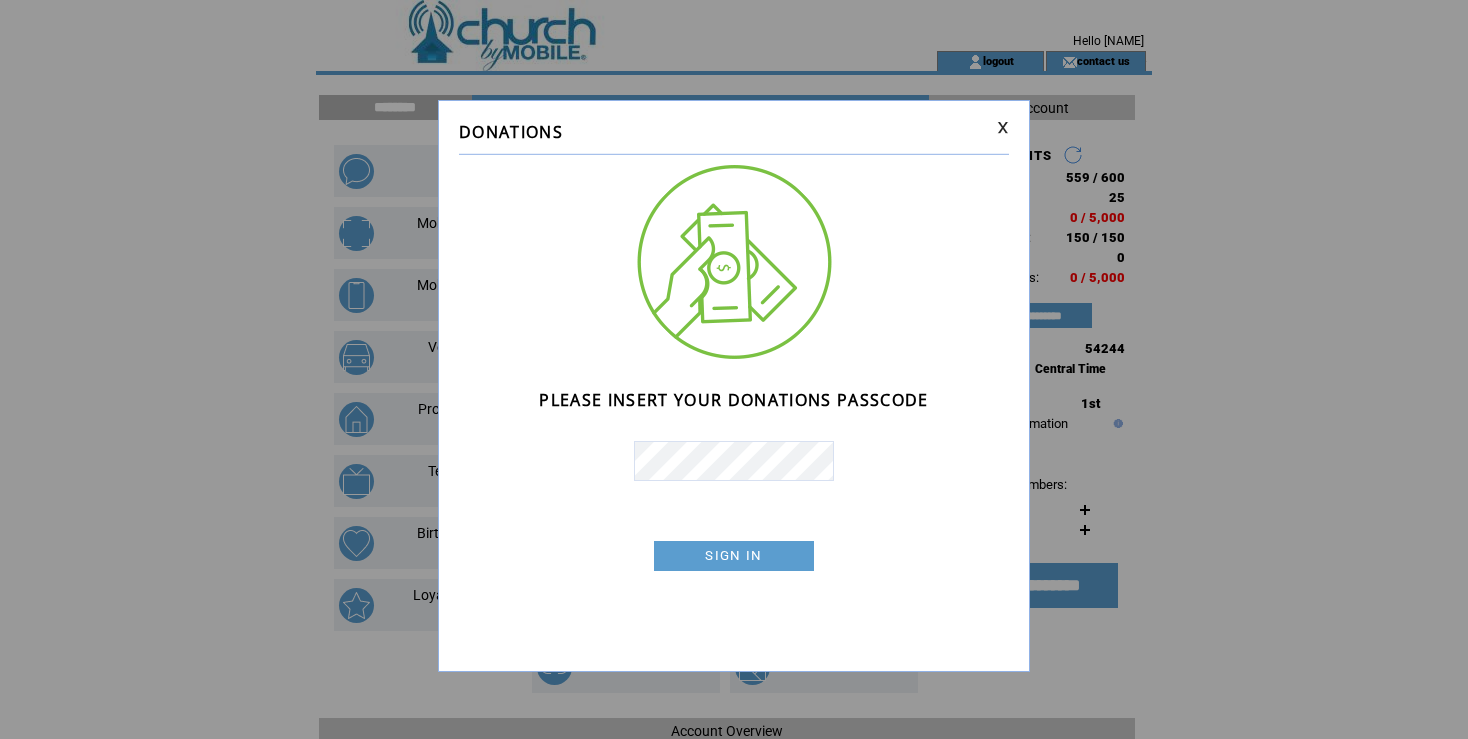 scroll, scrollTop: 0, scrollLeft: 0, axis: both 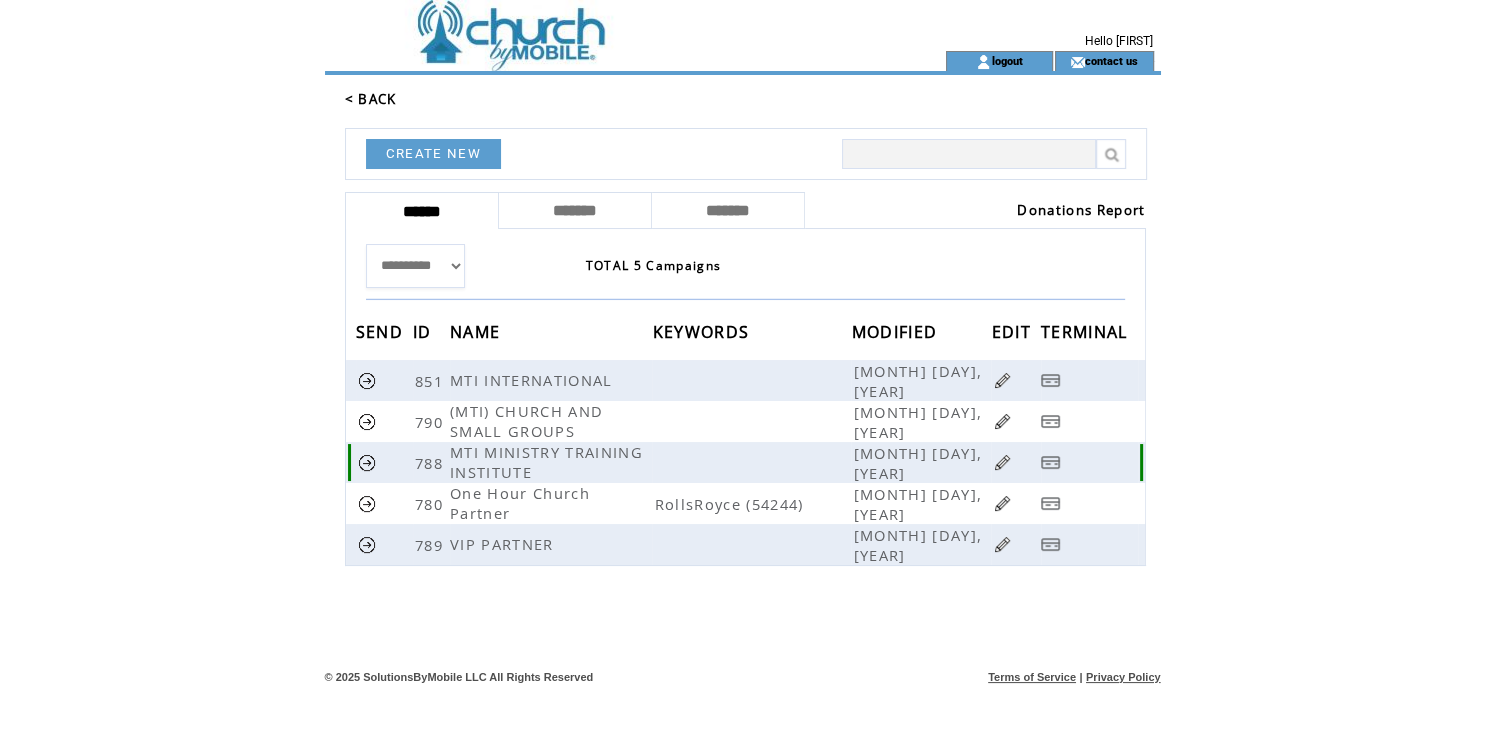 click on "MTI MINISTRY TRAINING INSTITUTE" at bounding box center (551, 462) 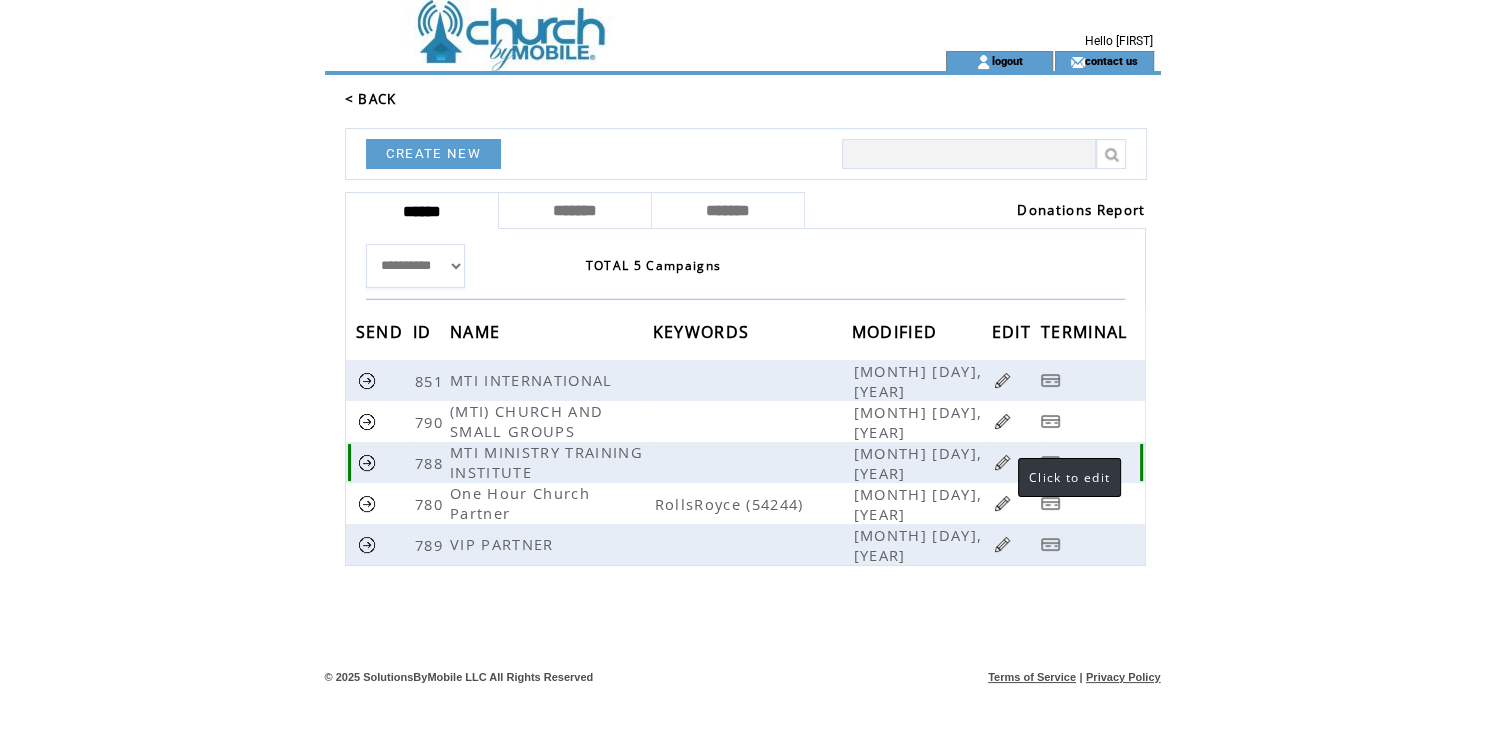 click at bounding box center [1002, 462] 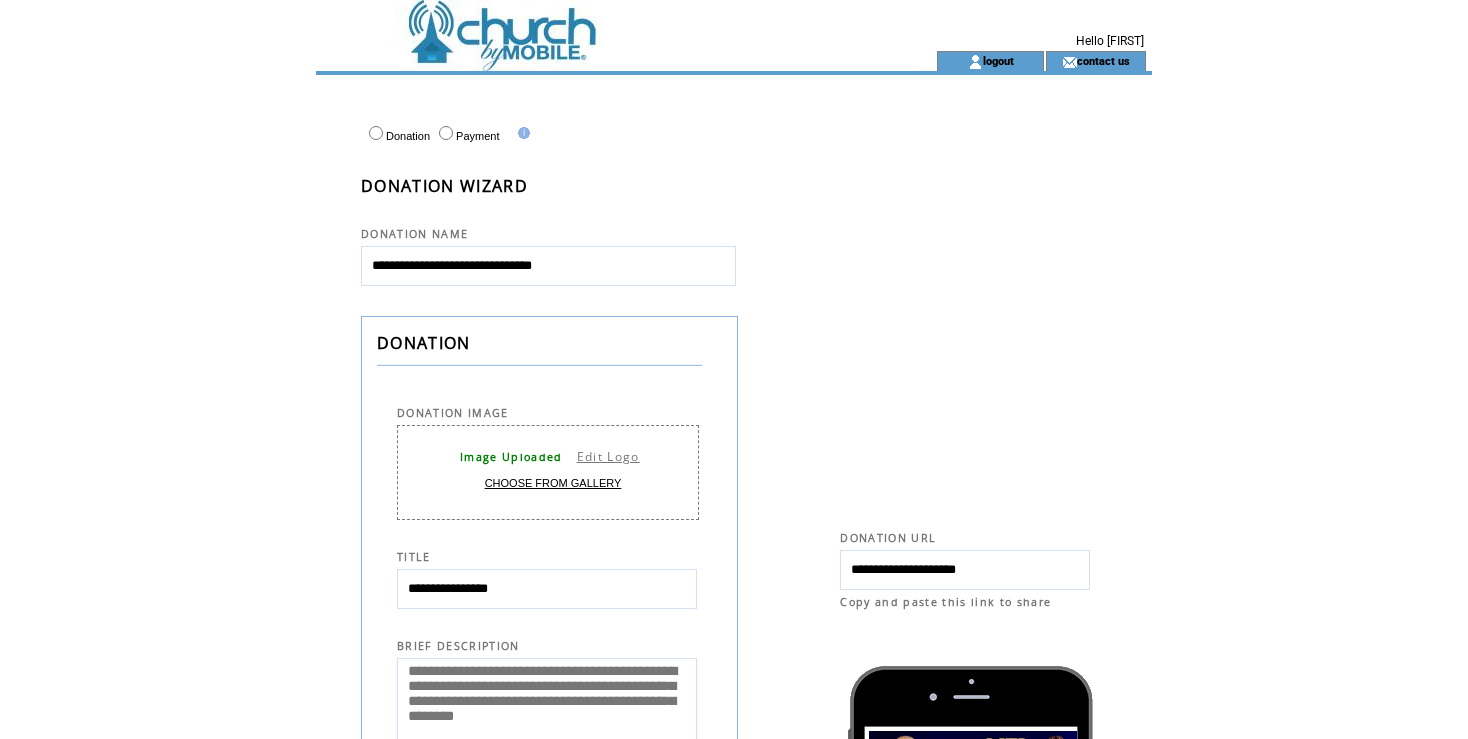 scroll, scrollTop: 0, scrollLeft: 0, axis: both 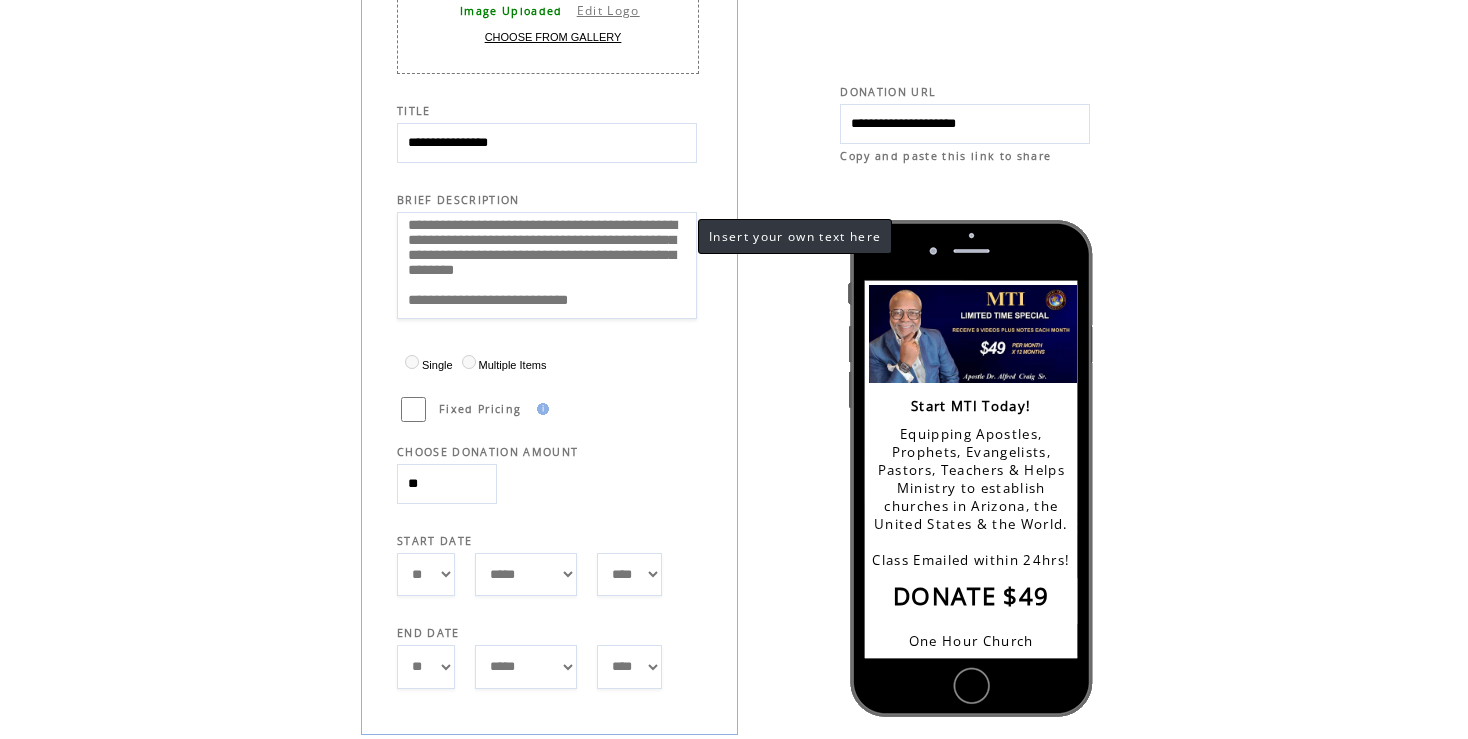 drag, startPoint x: 492, startPoint y: 309, endPoint x: 403, endPoint y: 305, distance: 89.08984 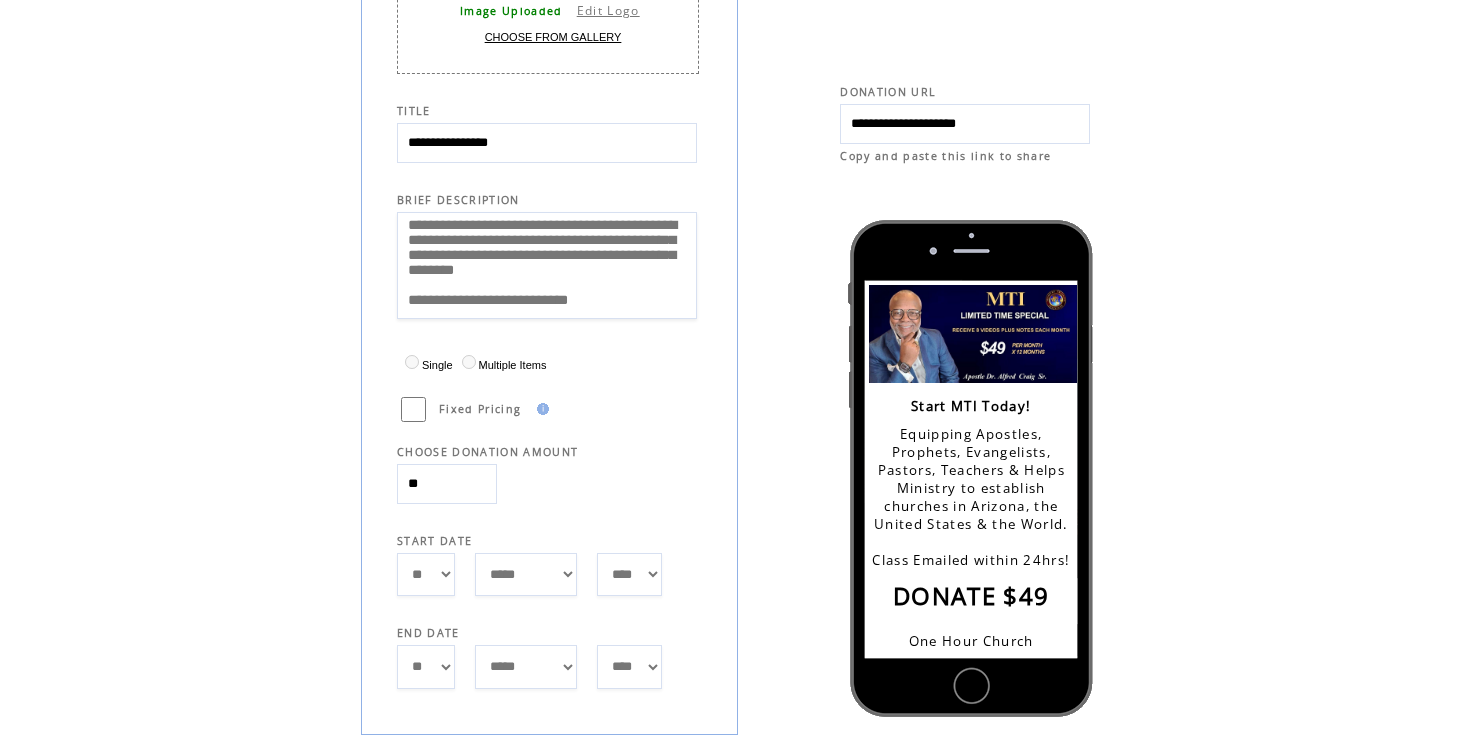 click on "Start MTI Today! Equipping Apostles, Prophets, Evangelists, Pastors, Teachers & Helps Ministry to establish churches in Arizona, the United States & the World.  Class Emailed within 24hrs! DONATE $49 One Hour Church NEXT" at bounding box center (971, 433) 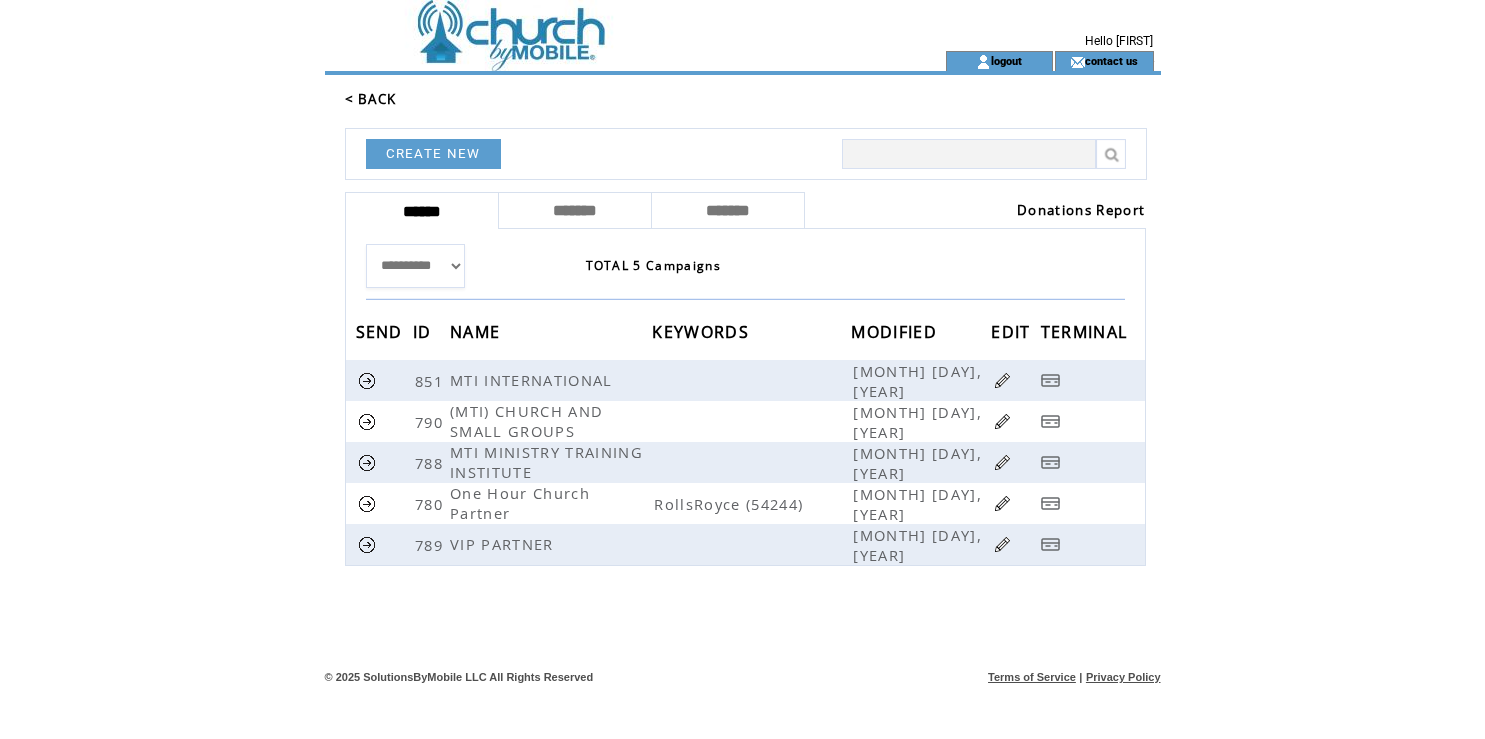 scroll, scrollTop: 0, scrollLeft: 0, axis: both 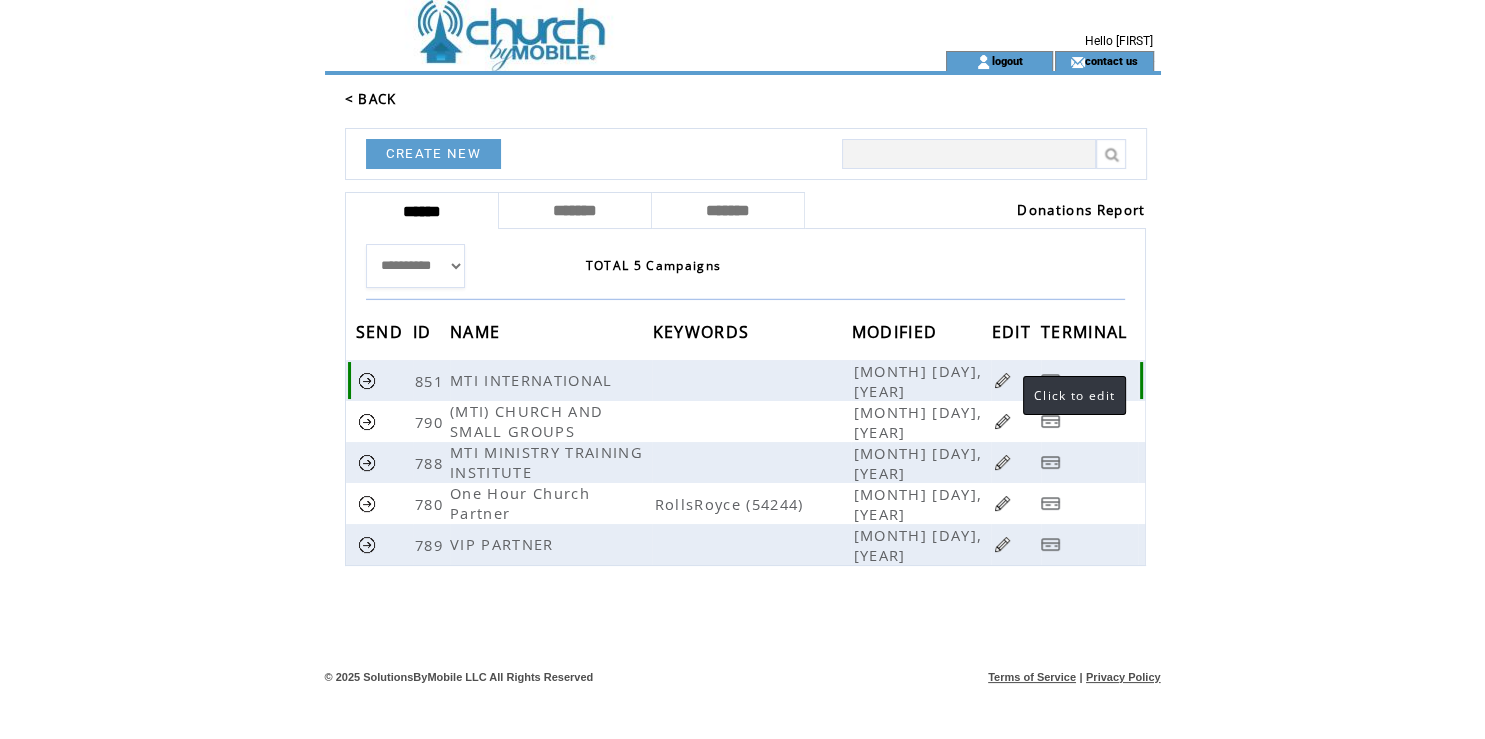 click at bounding box center (1002, 380) 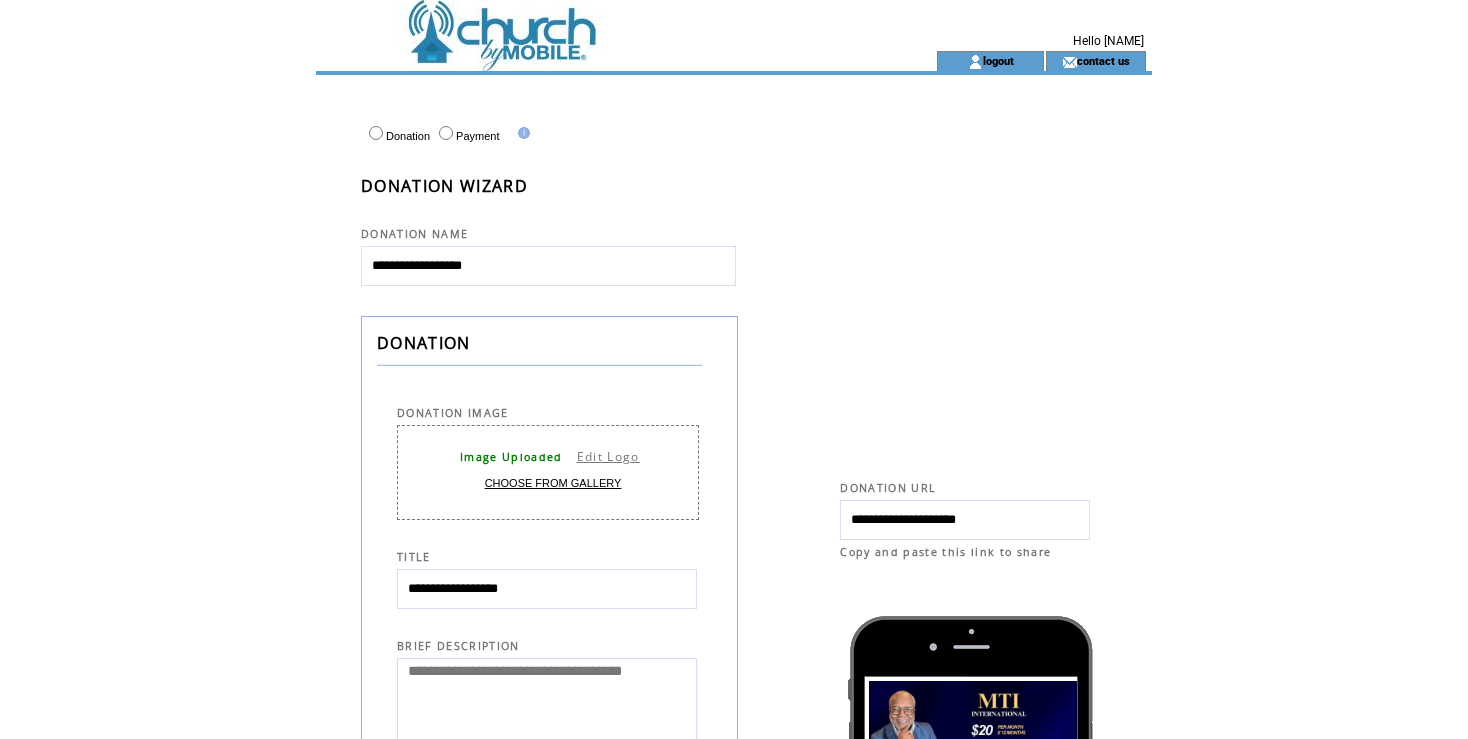 scroll, scrollTop: 0, scrollLeft: 0, axis: both 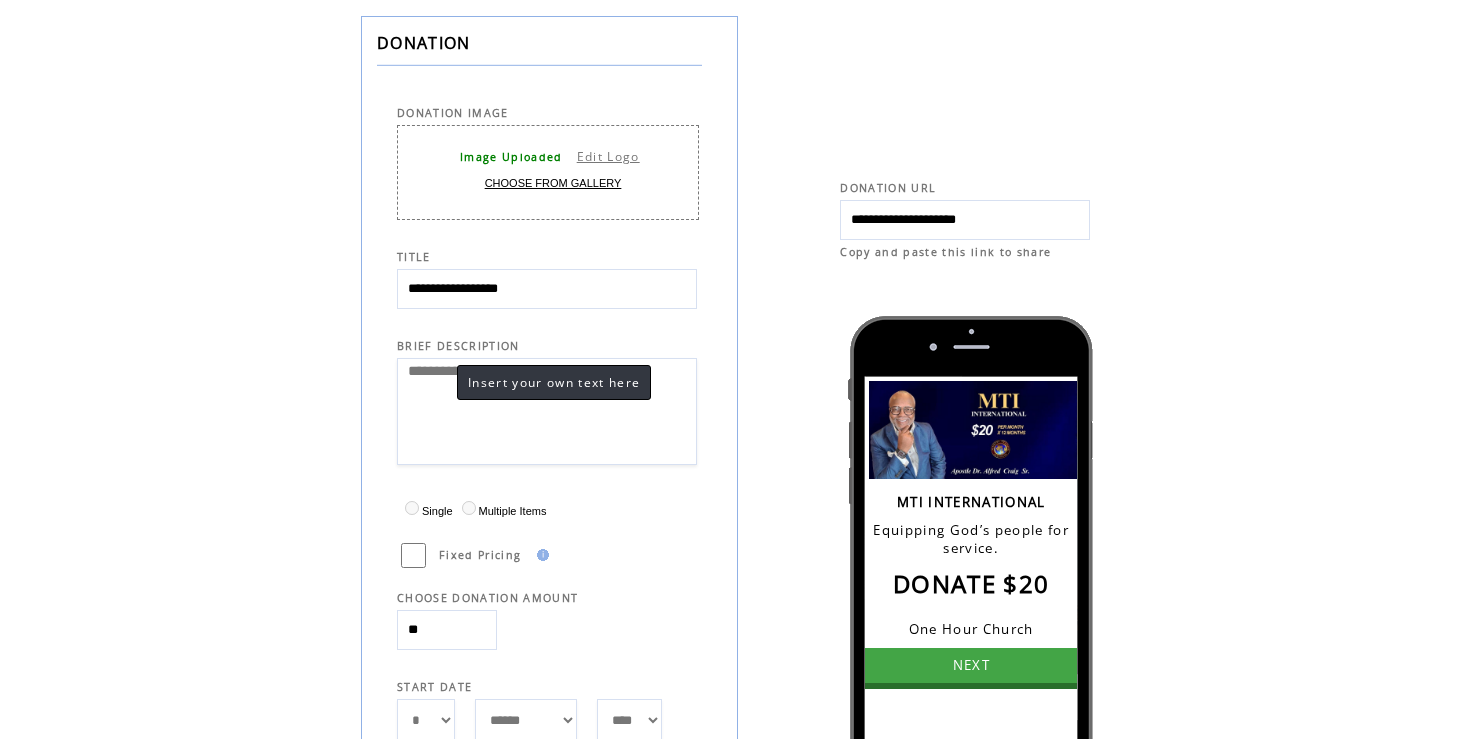 click on "**********" at bounding box center (547, 411) 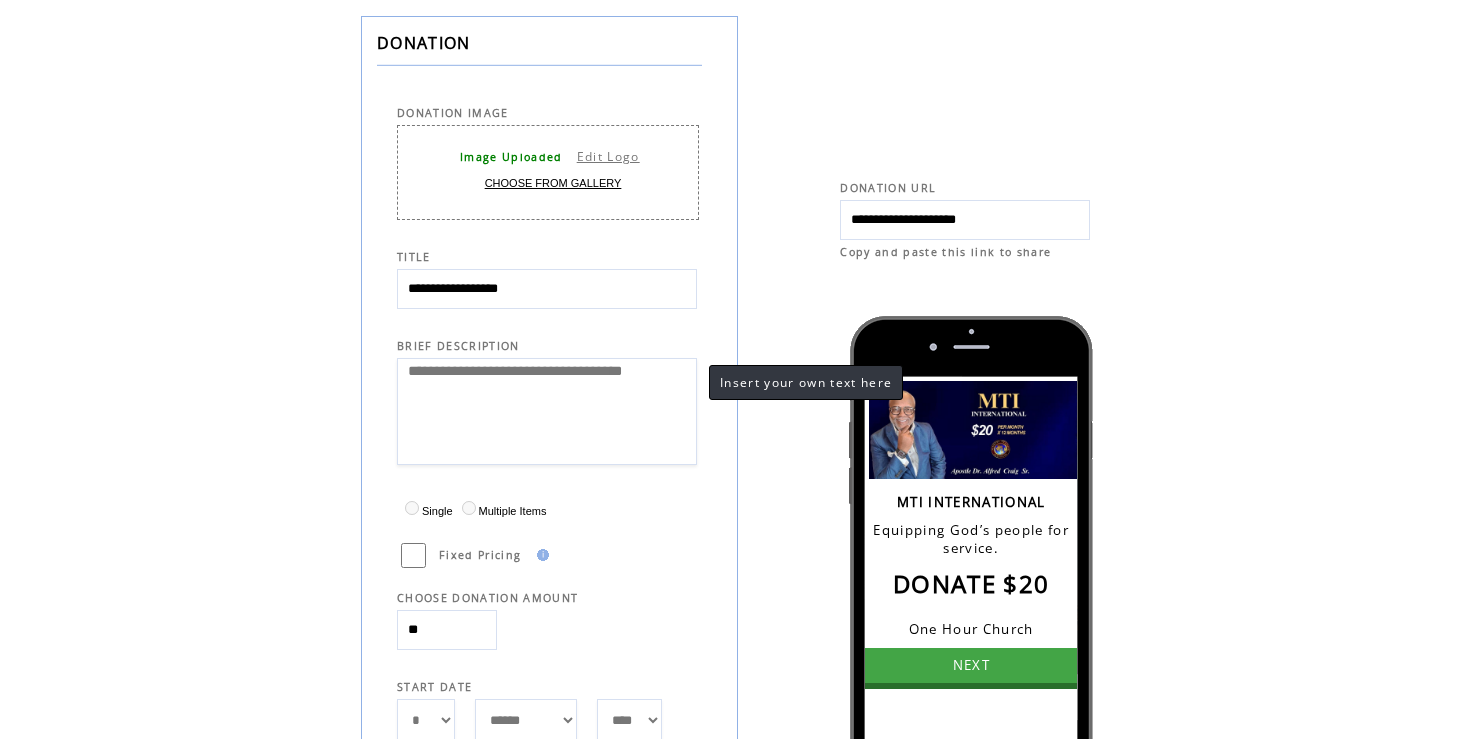 click on "**********" at bounding box center (547, 411) 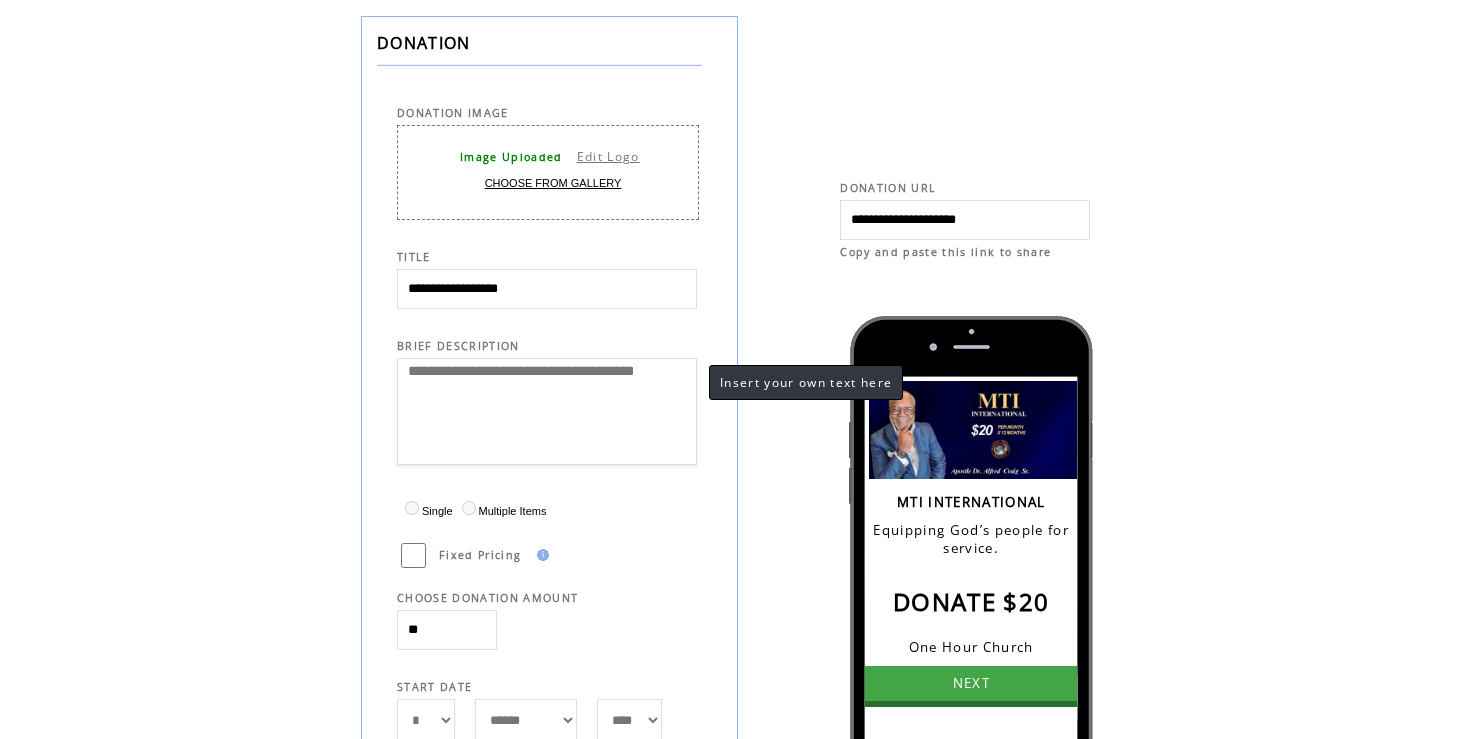 paste on "**********" 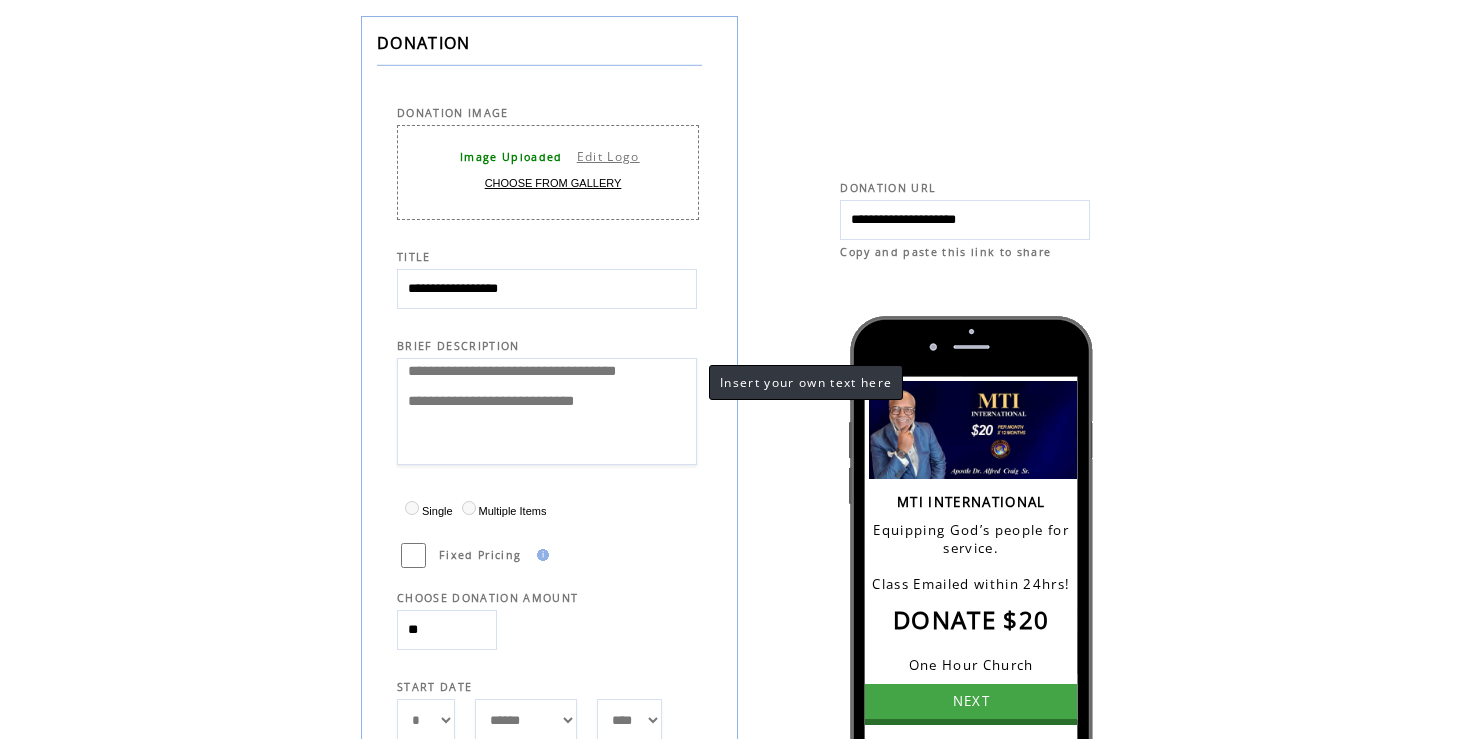 click on "**********" at bounding box center [547, 411] 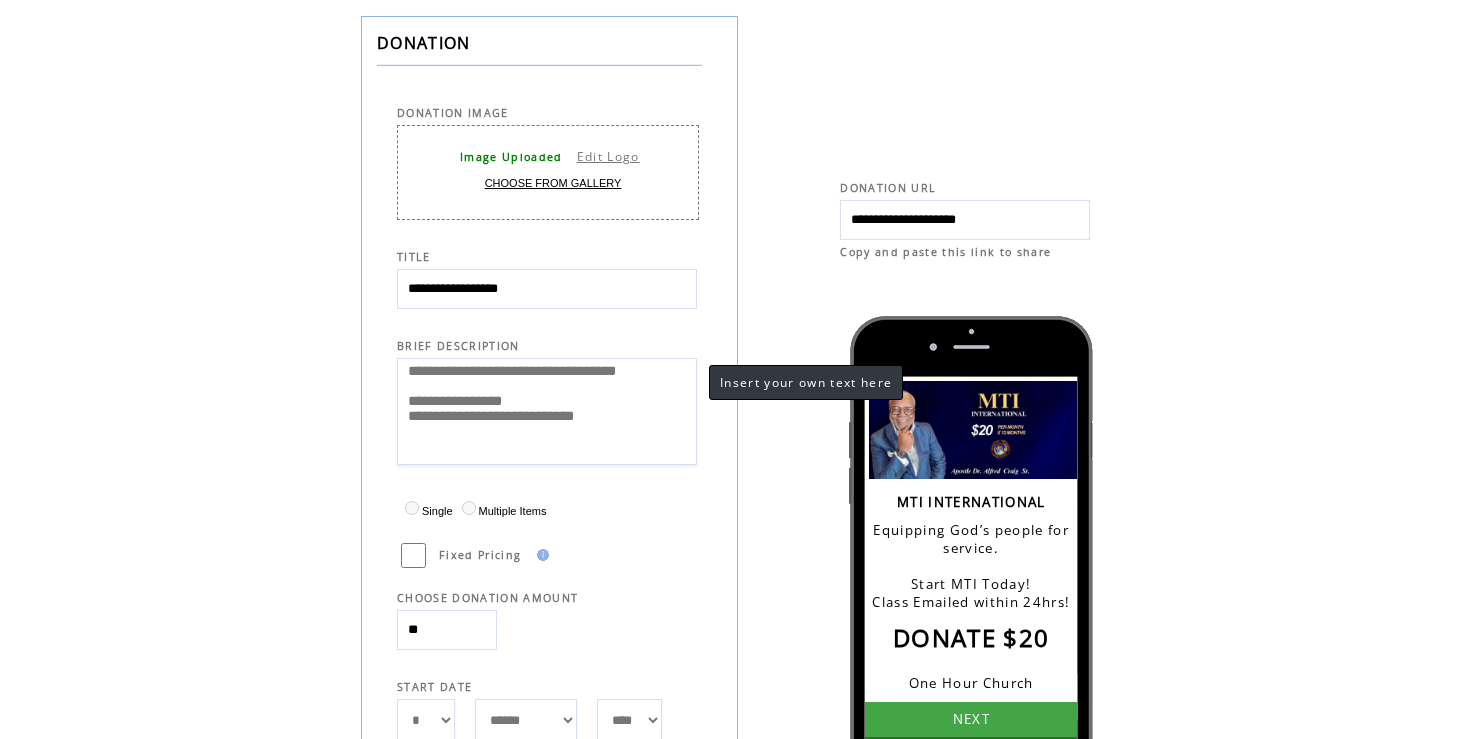 click on "**********" at bounding box center [547, 411] 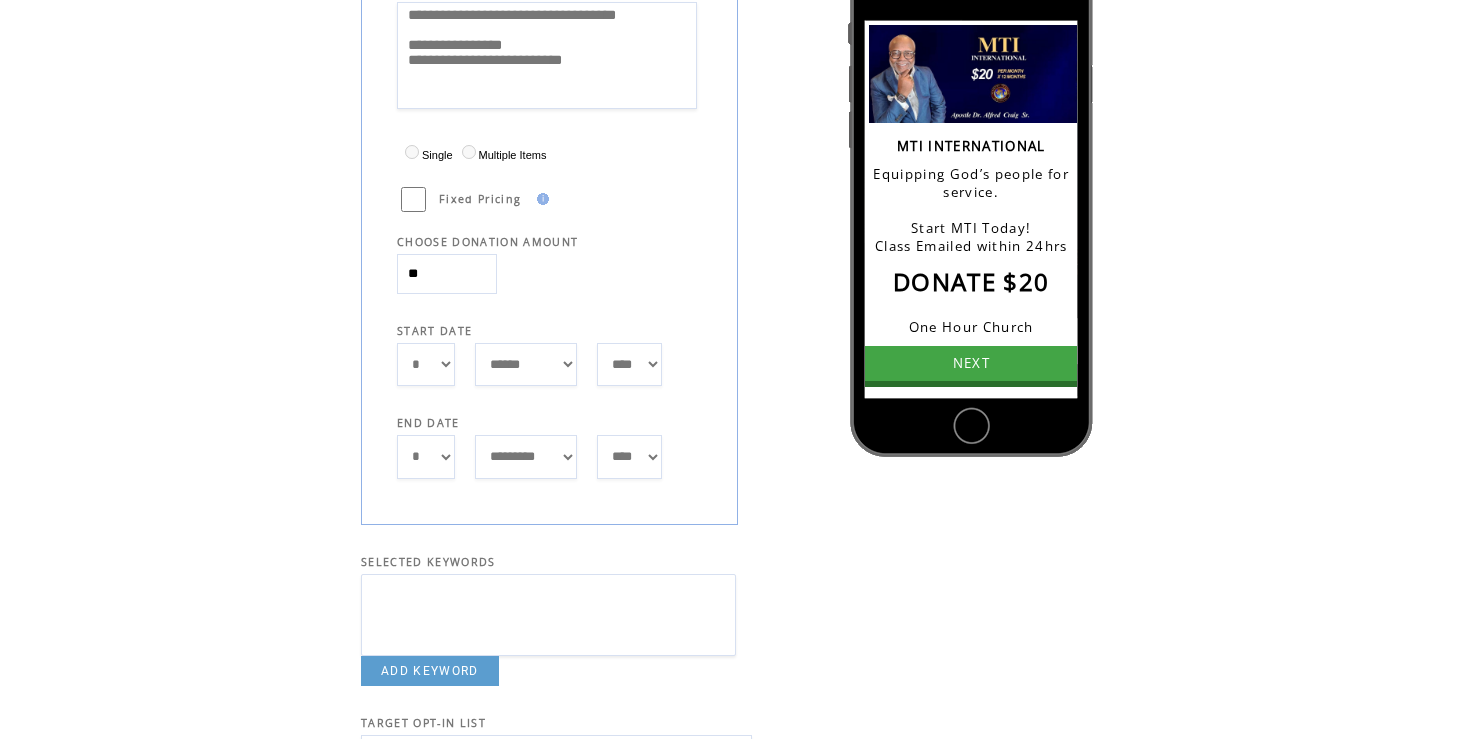 scroll, scrollTop: 660, scrollLeft: 0, axis: vertical 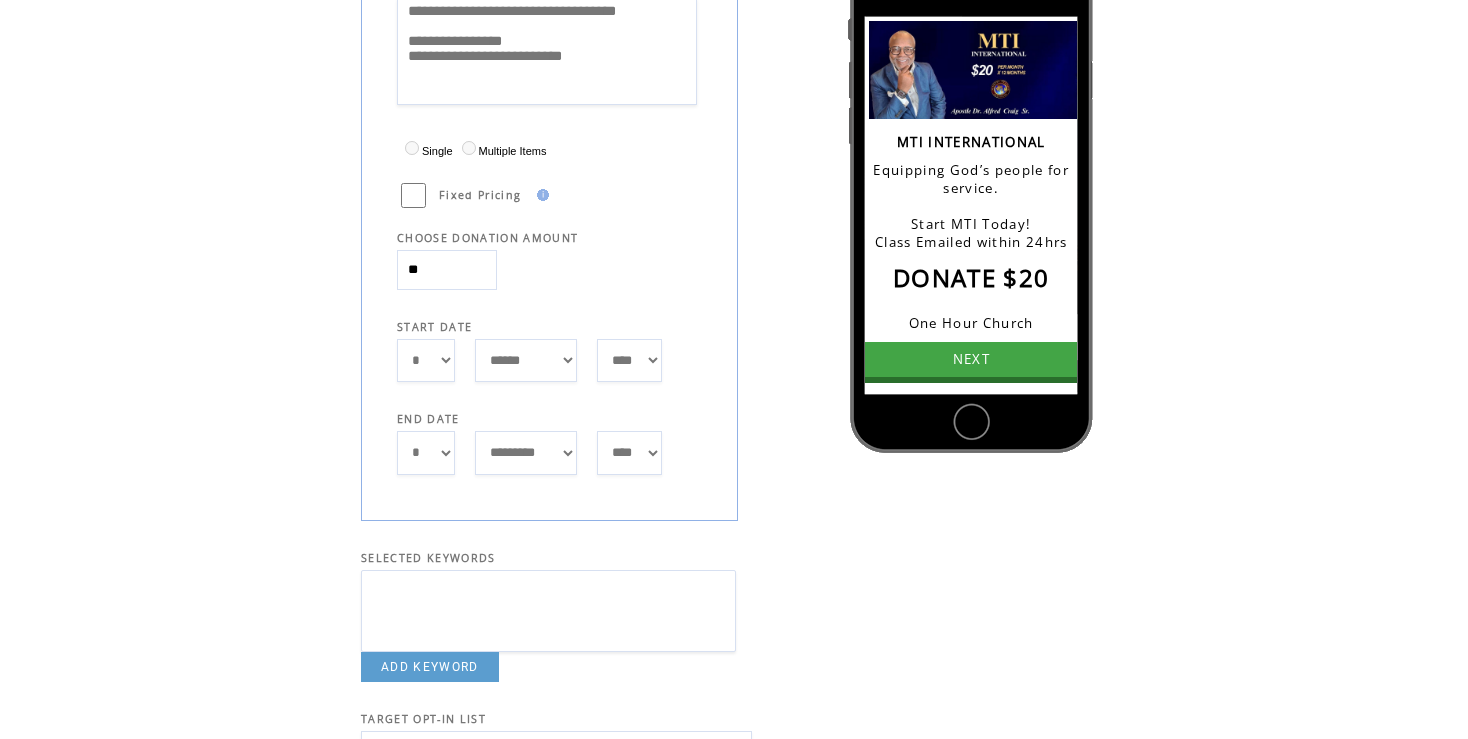 type on "**********" 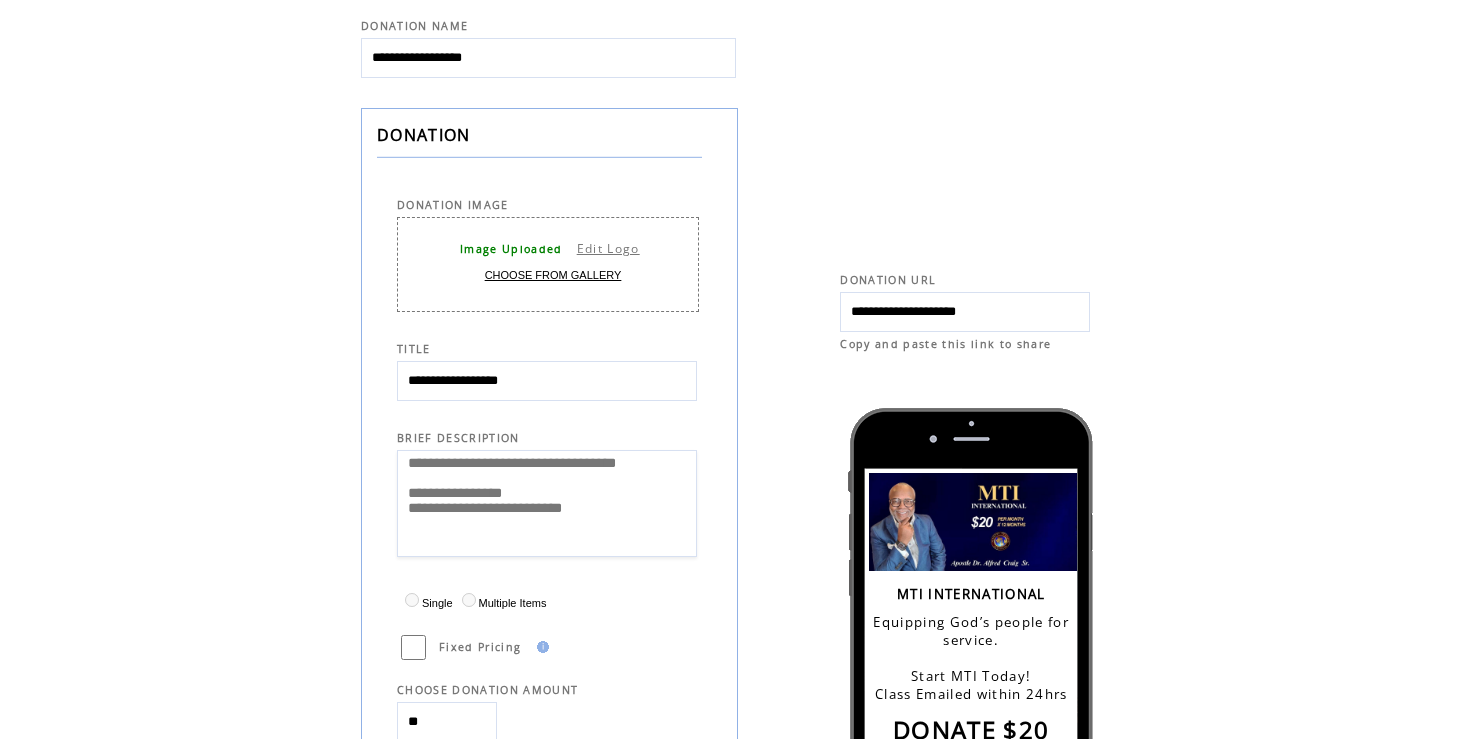 scroll, scrollTop: 210, scrollLeft: 0, axis: vertical 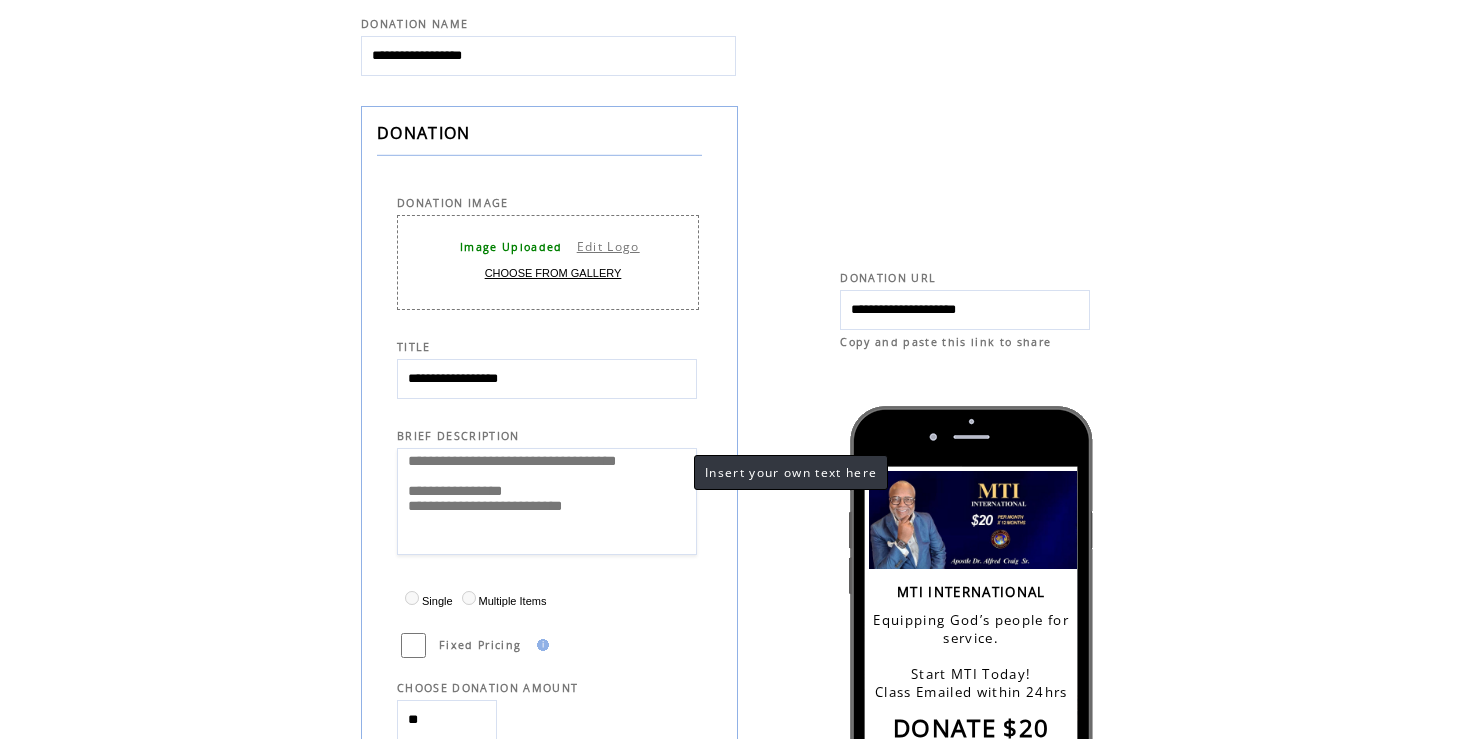 click on "**********" at bounding box center [547, 501] 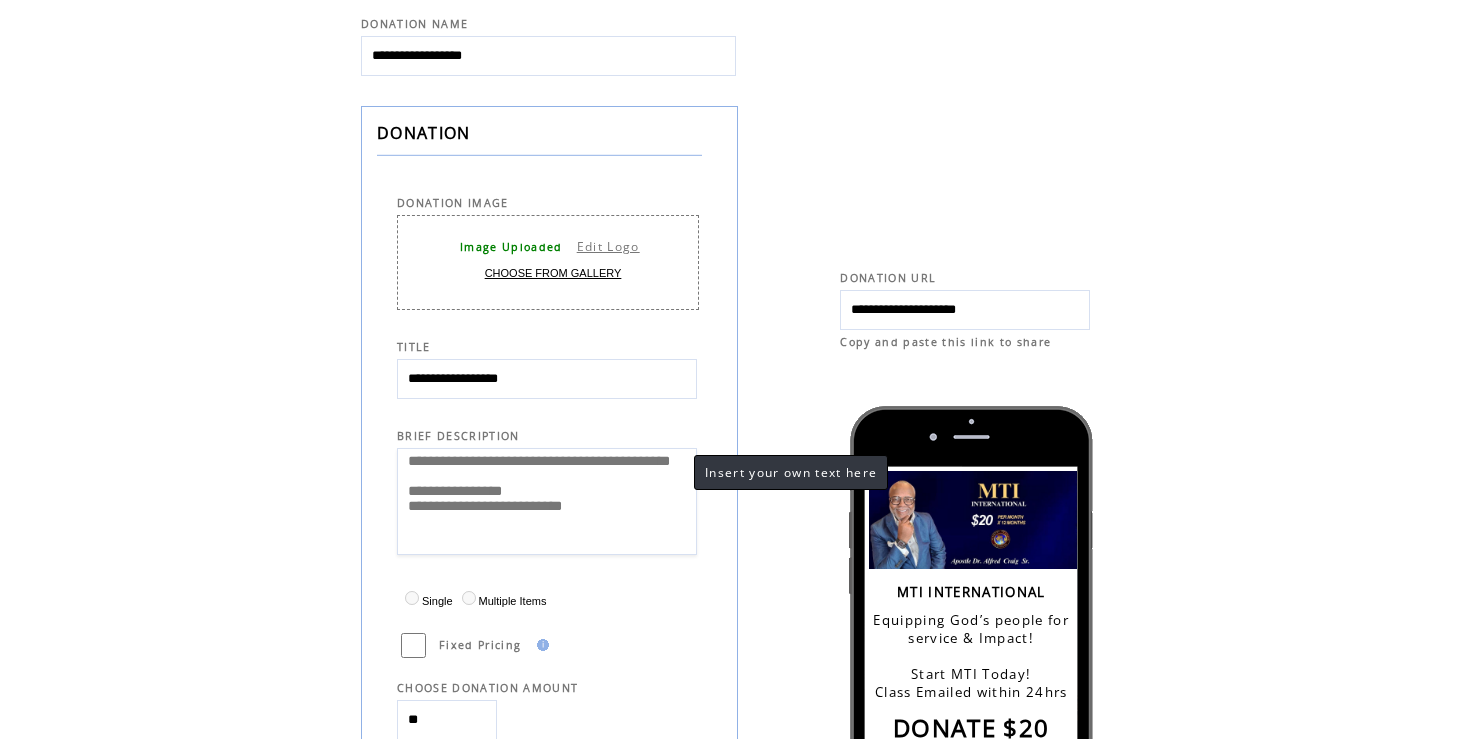 click on "**********" at bounding box center [547, 501] 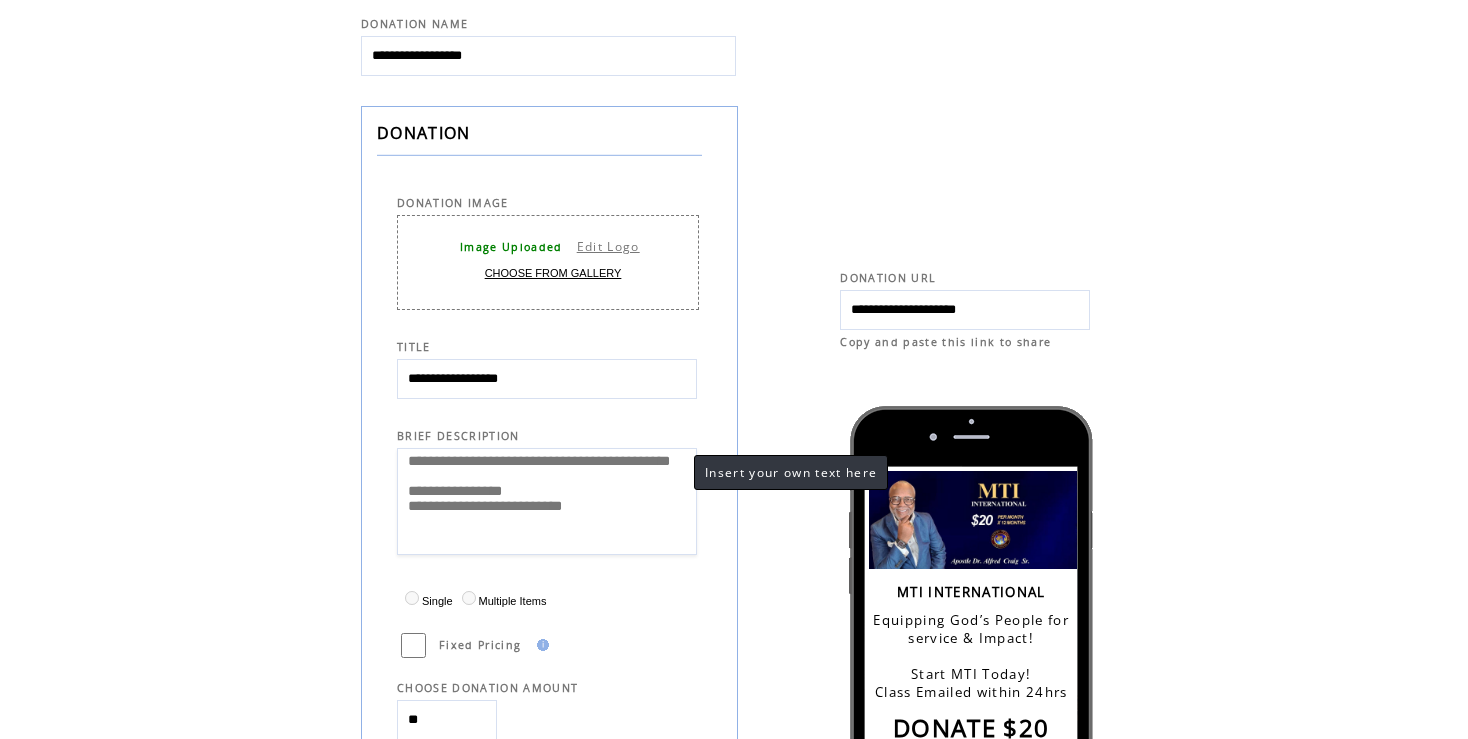 click on "**********" at bounding box center [547, 501] 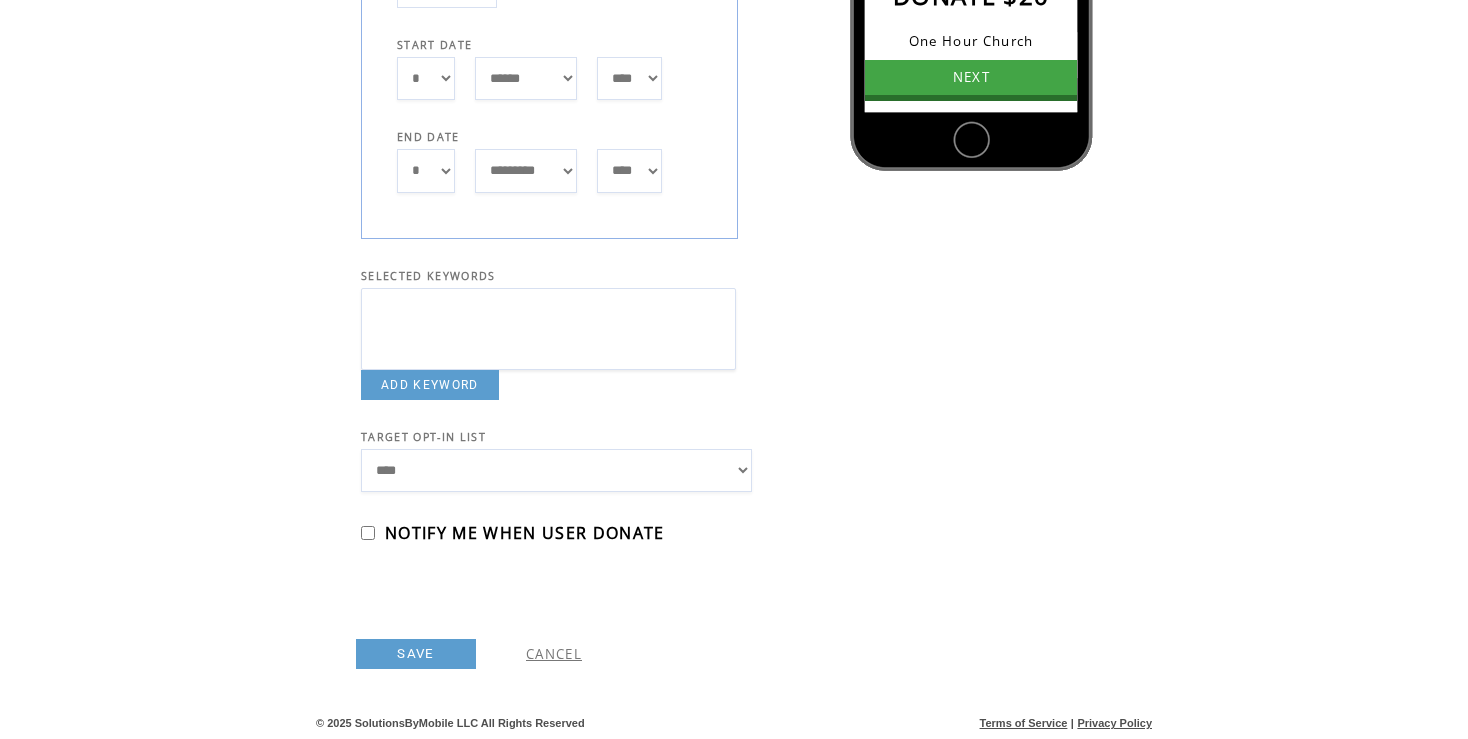 scroll, scrollTop: 970, scrollLeft: 0, axis: vertical 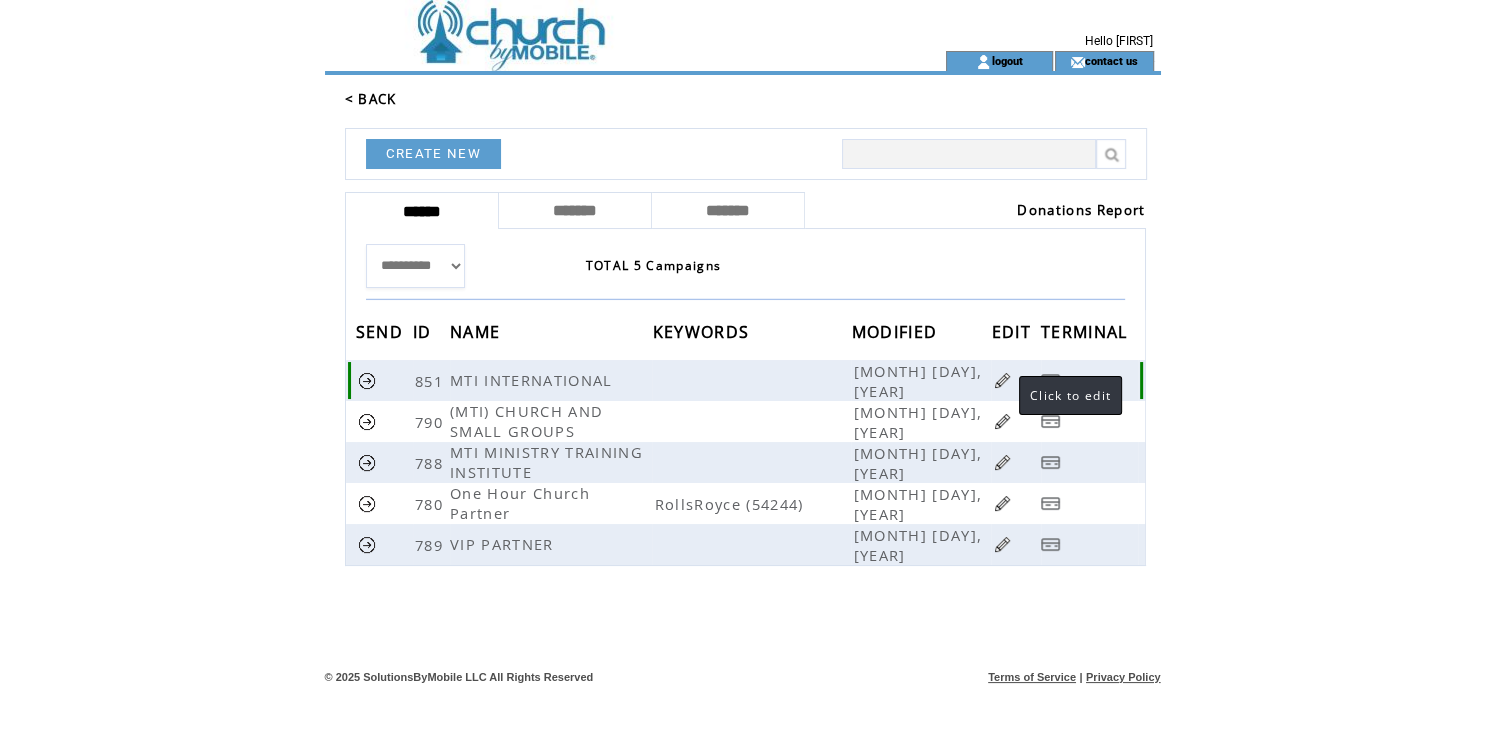 click at bounding box center [1002, 380] 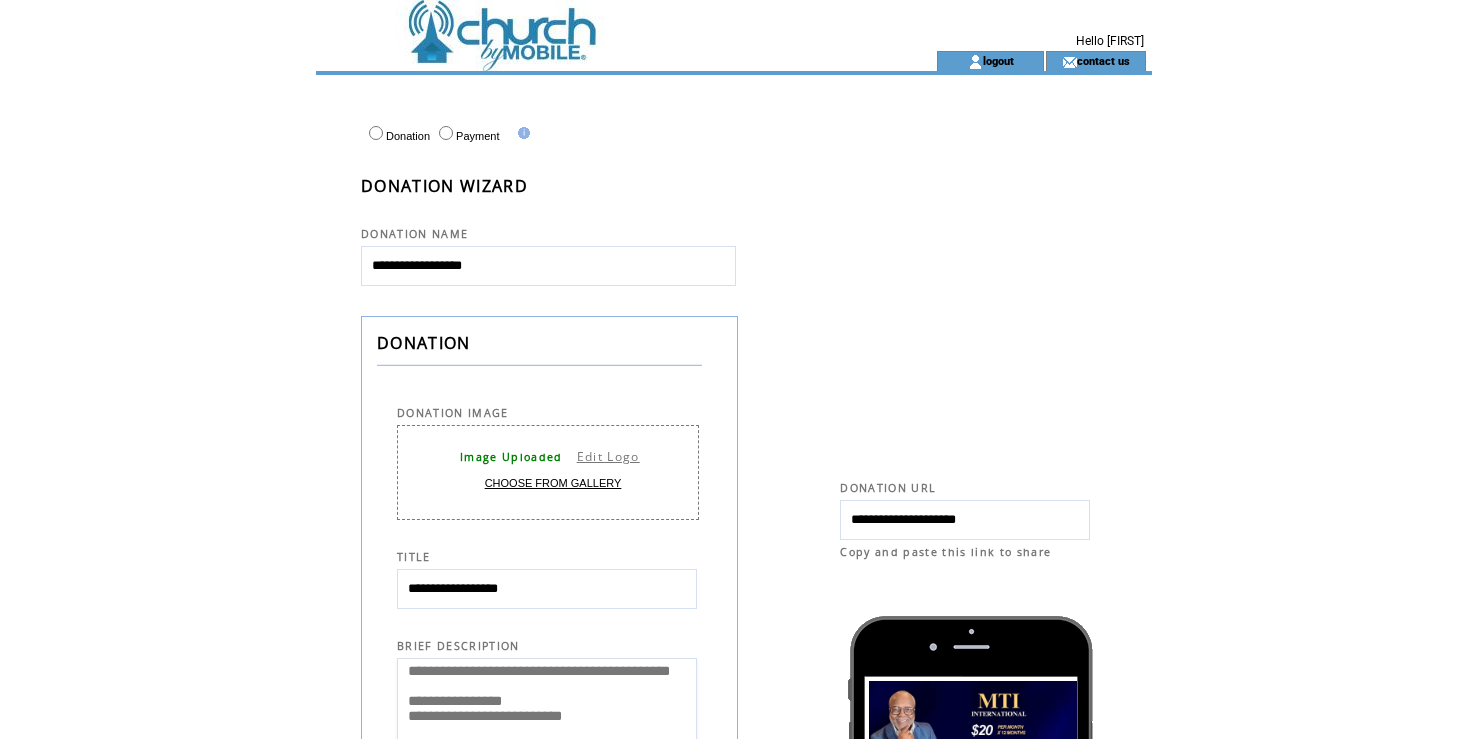 scroll, scrollTop: 0, scrollLeft: 0, axis: both 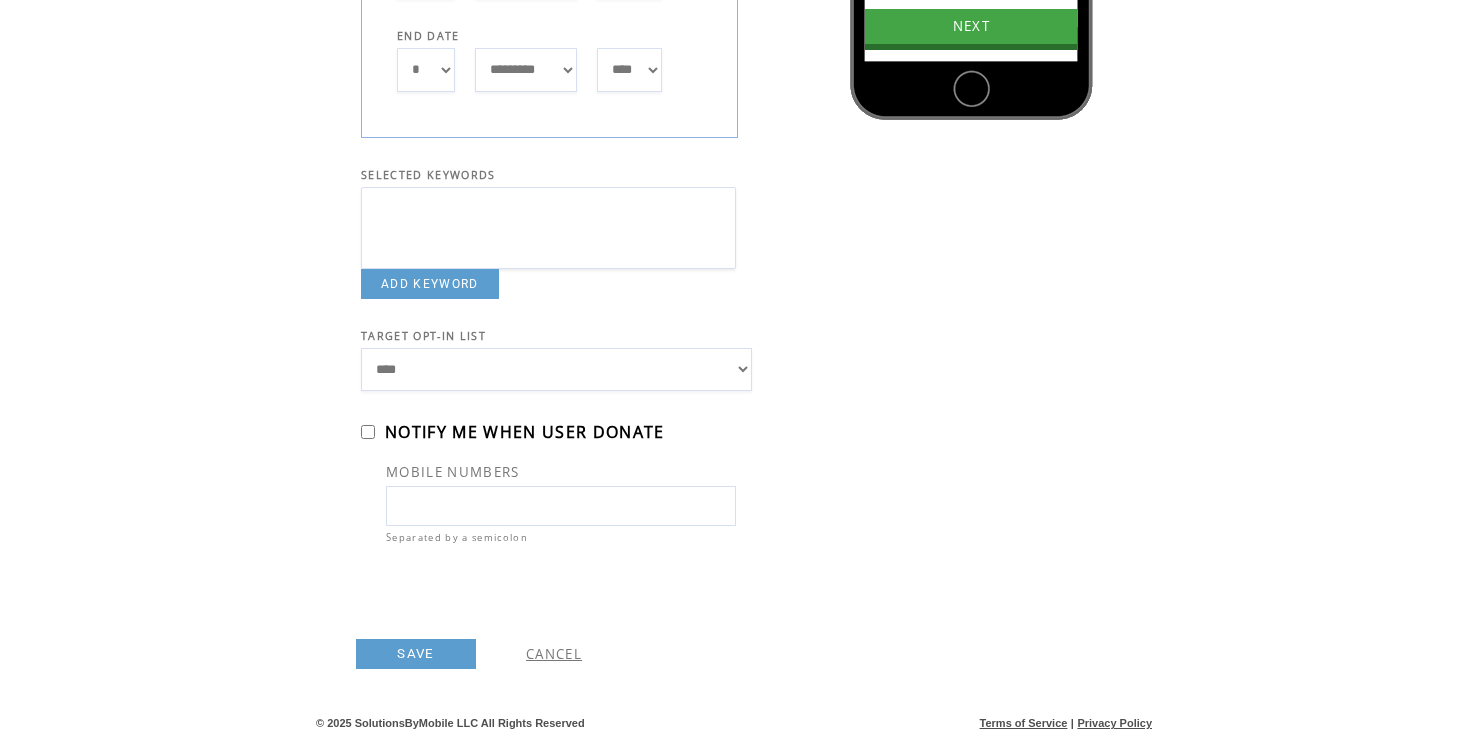 click at bounding box center [561, 506] 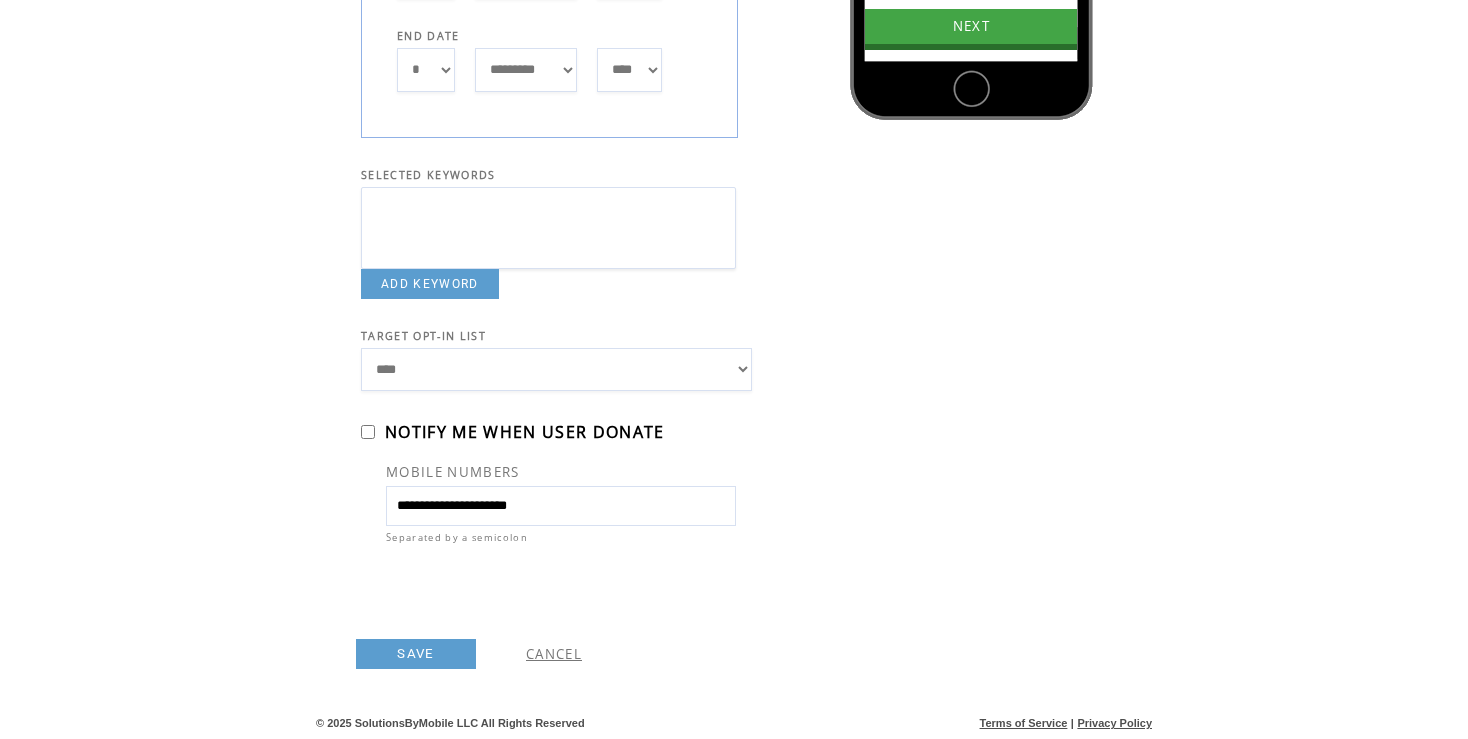 type on "**********" 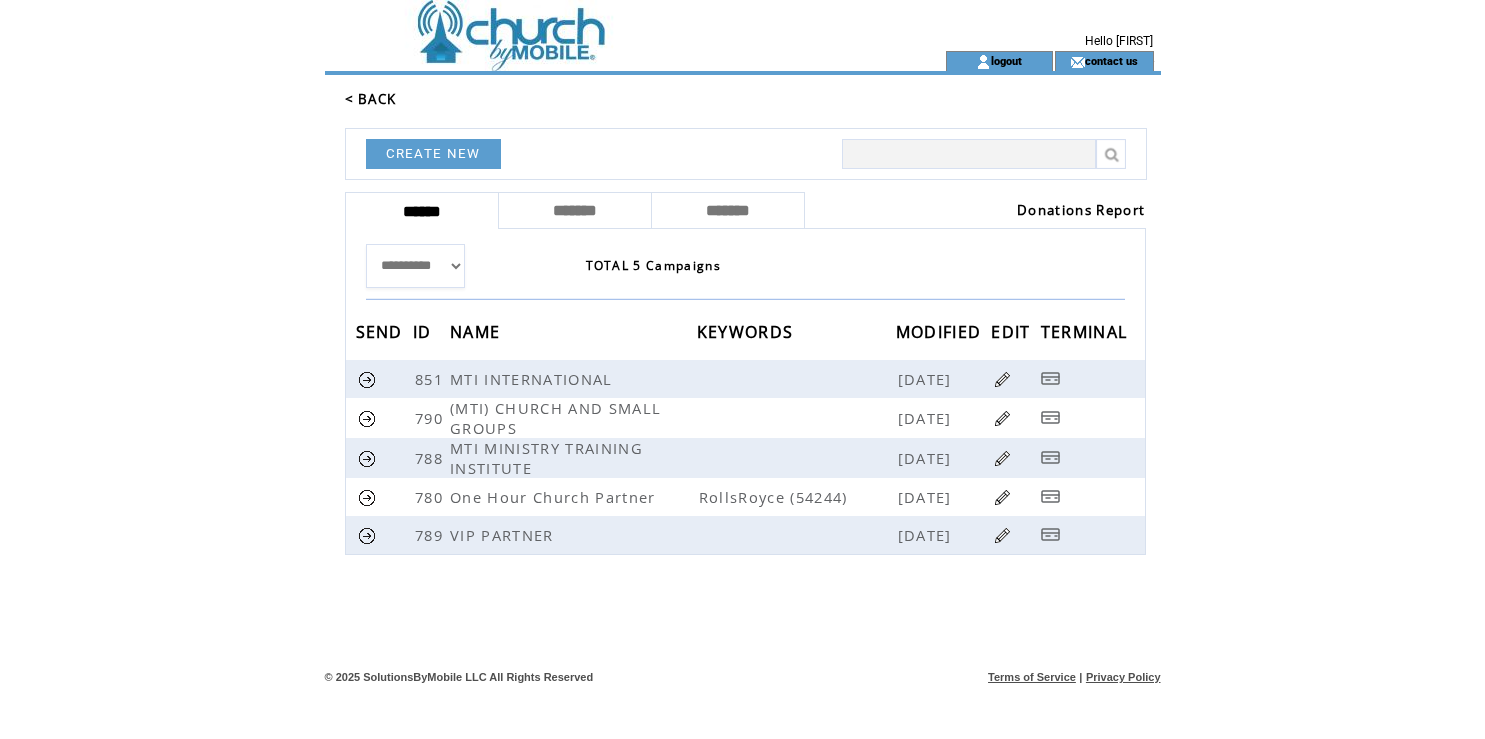 scroll, scrollTop: 0, scrollLeft: 0, axis: both 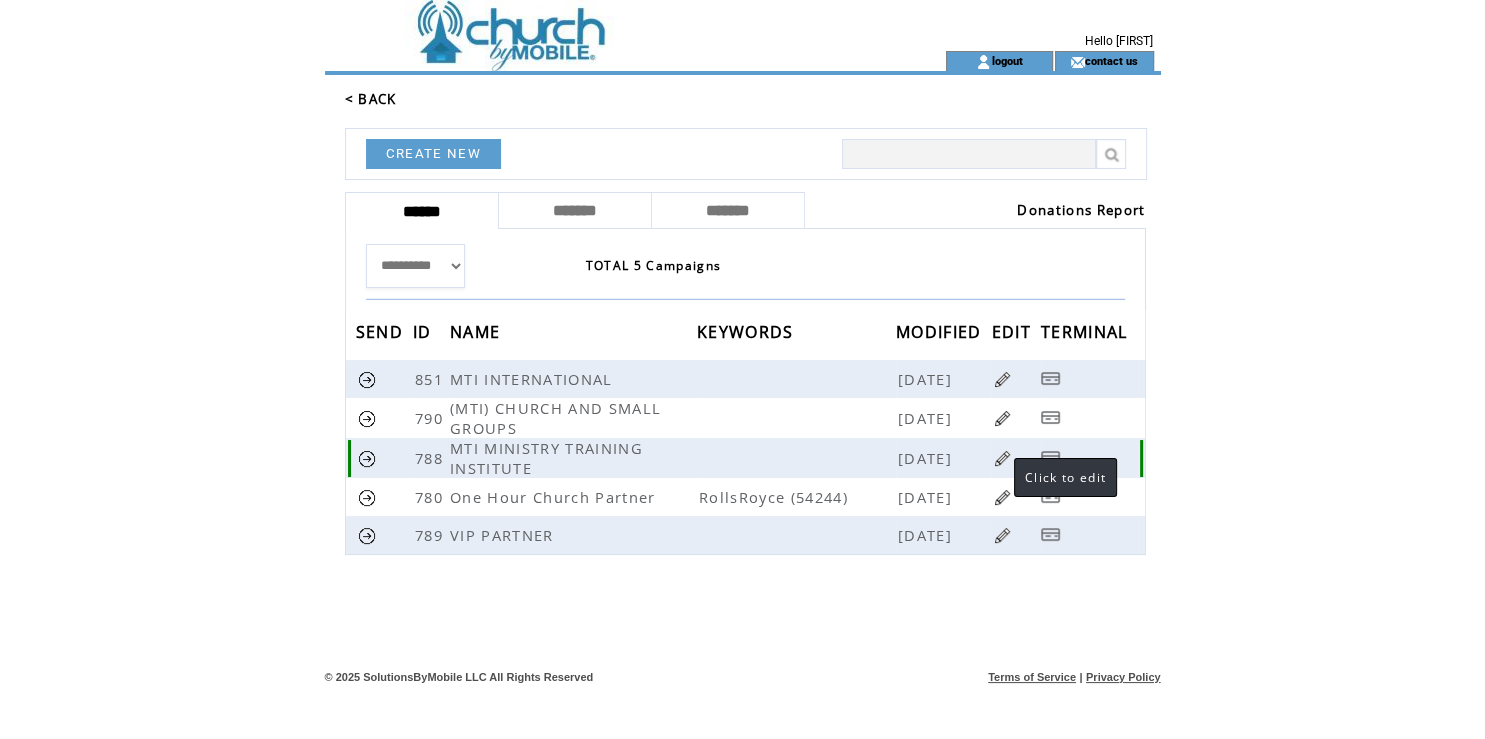 click at bounding box center (1002, 458) 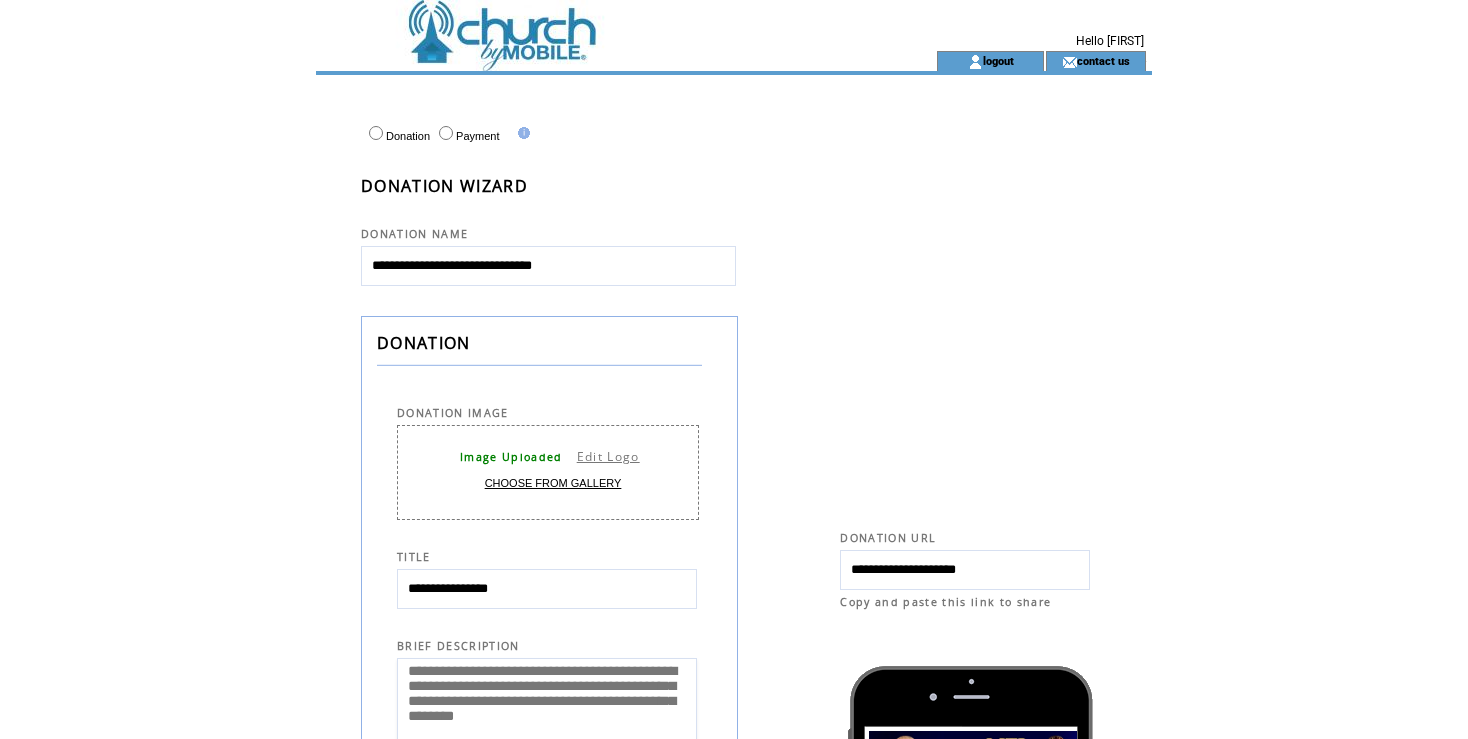 scroll, scrollTop: 0, scrollLeft: 0, axis: both 